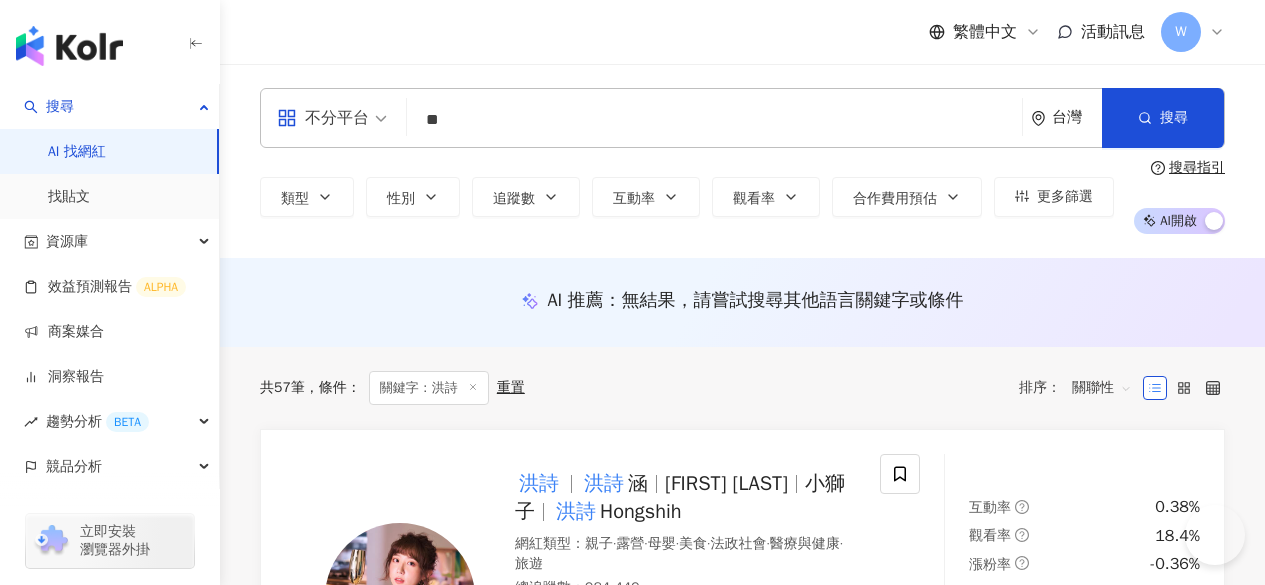 scroll, scrollTop: 0, scrollLeft: 0, axis: both 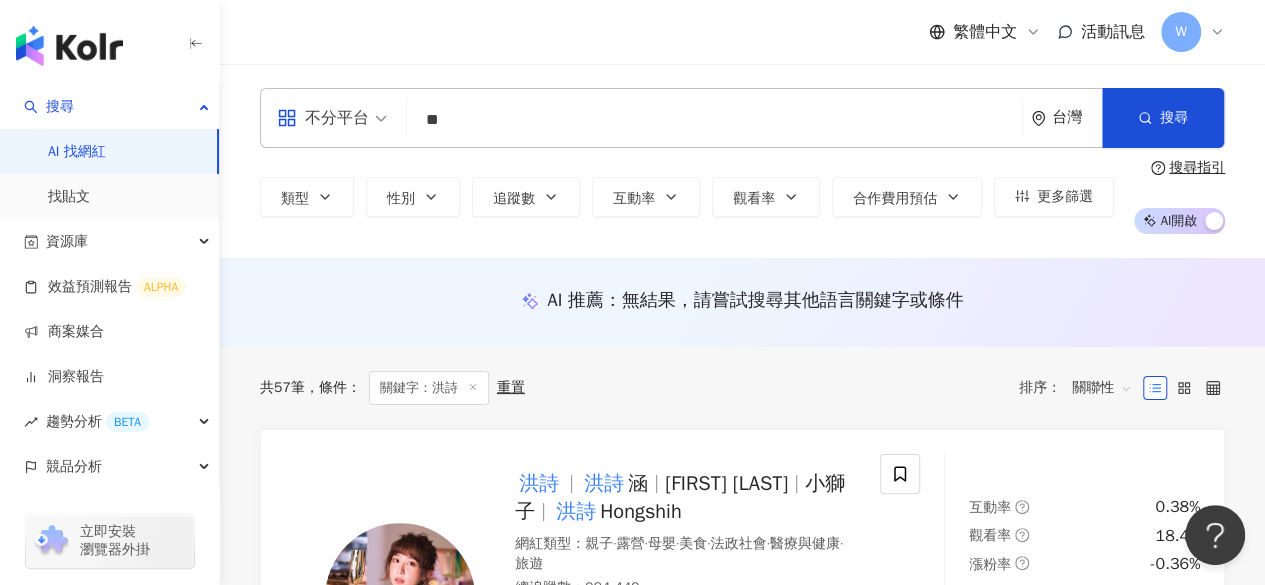 click on "**" at bounding box center [714, 120] 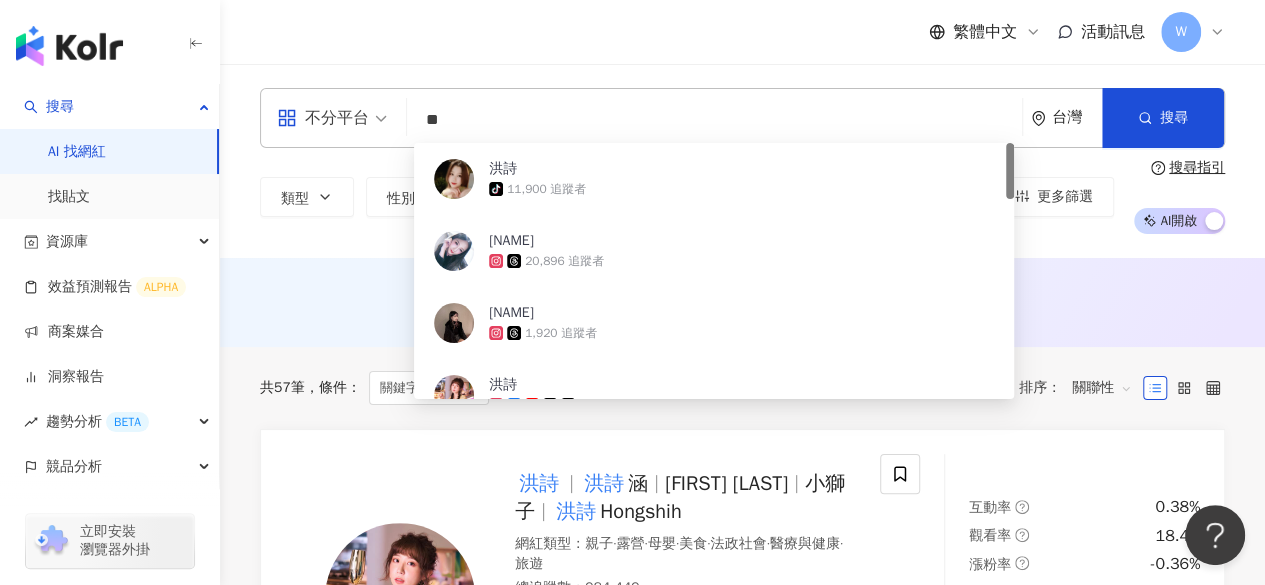 type on "*" 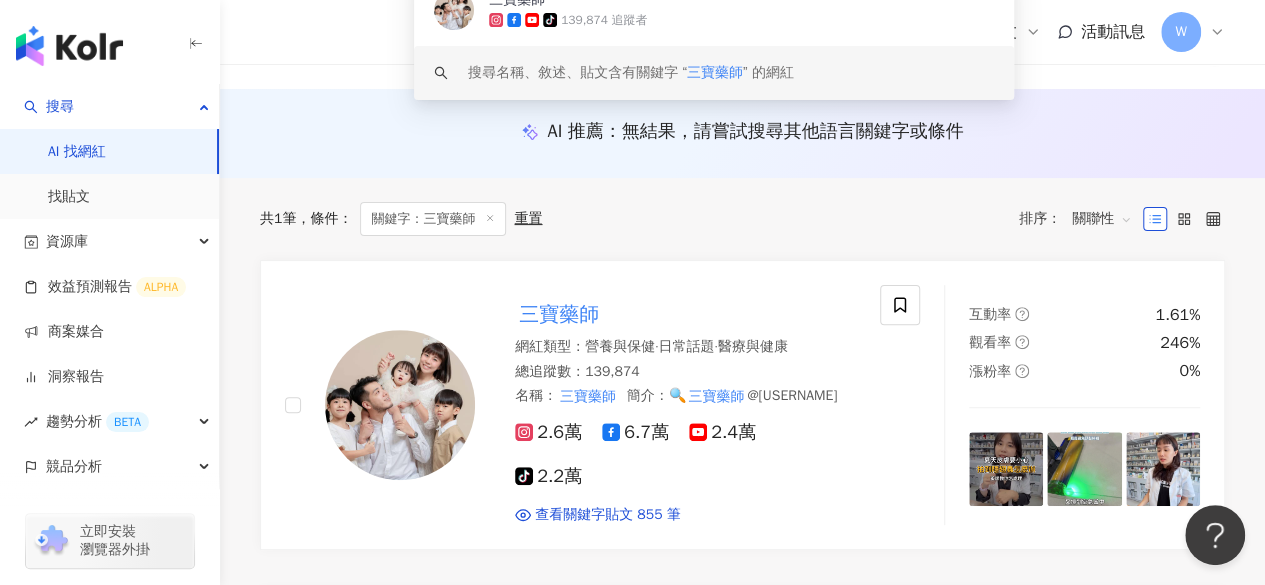 scroll, scrollTop: 200, scrollLeft: 0, axis: vertical 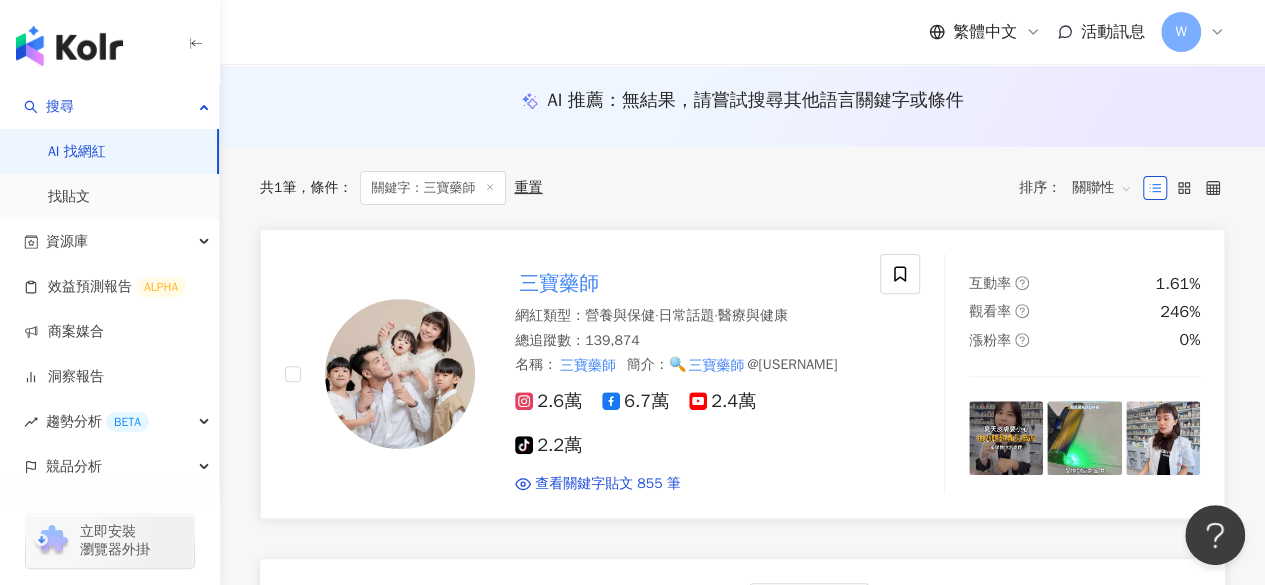 click on "三寶藥師" at bounding box center (559, 283) 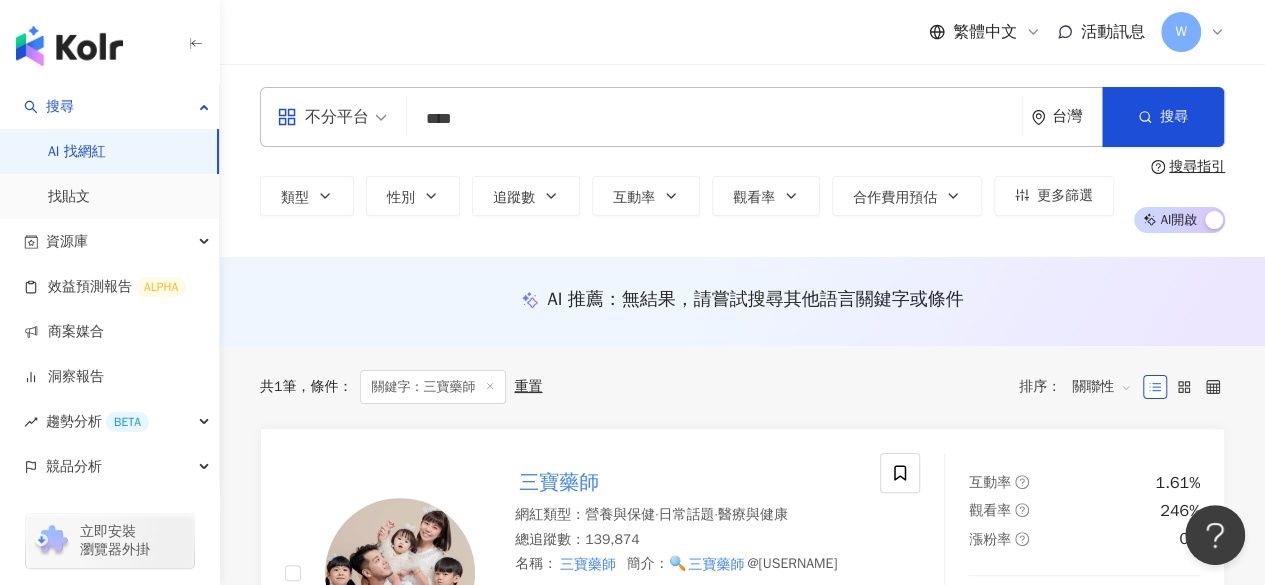 scroll, scrollTop: 0, scrollLeft: 0, axis: both 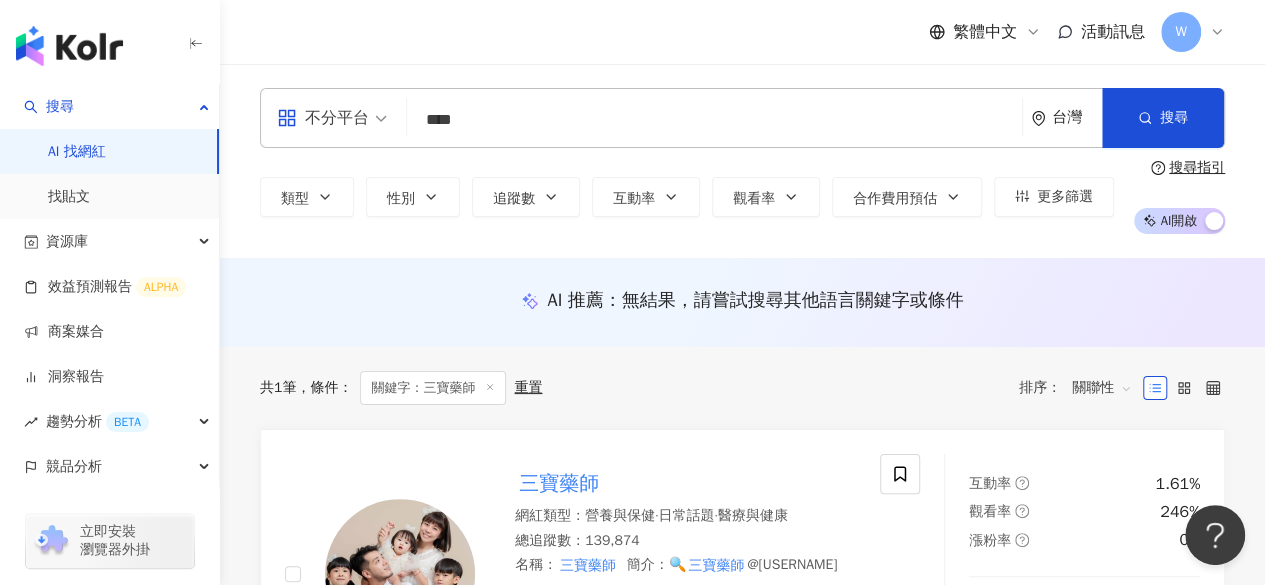 click on "****" at bounding box center [714, 120] 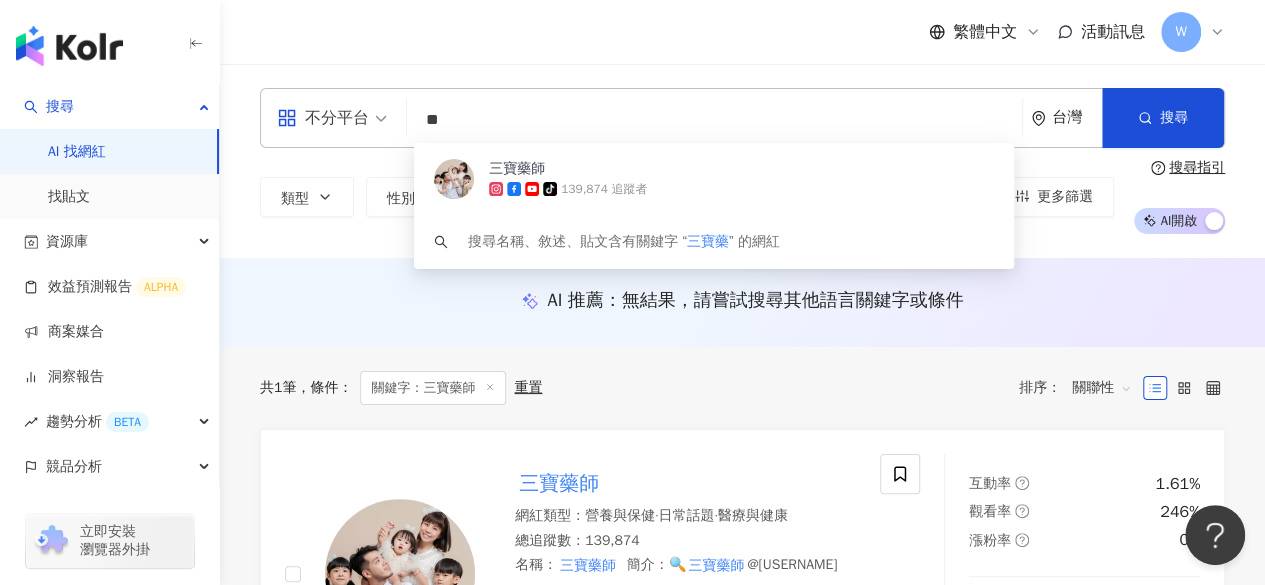 type on "*" 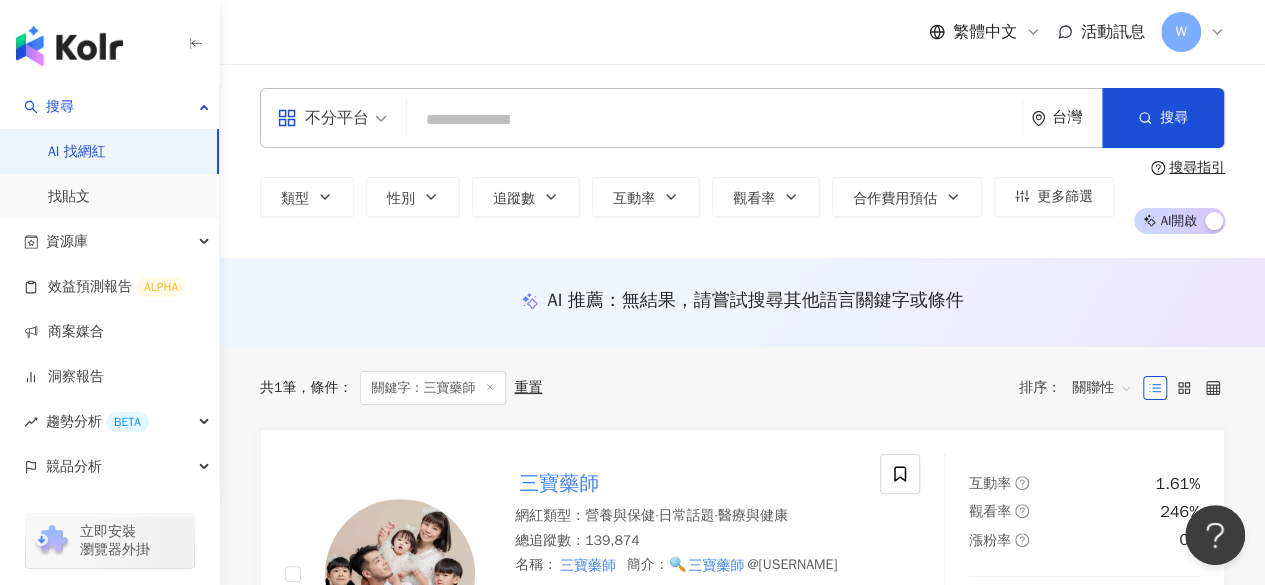 paste on "****" 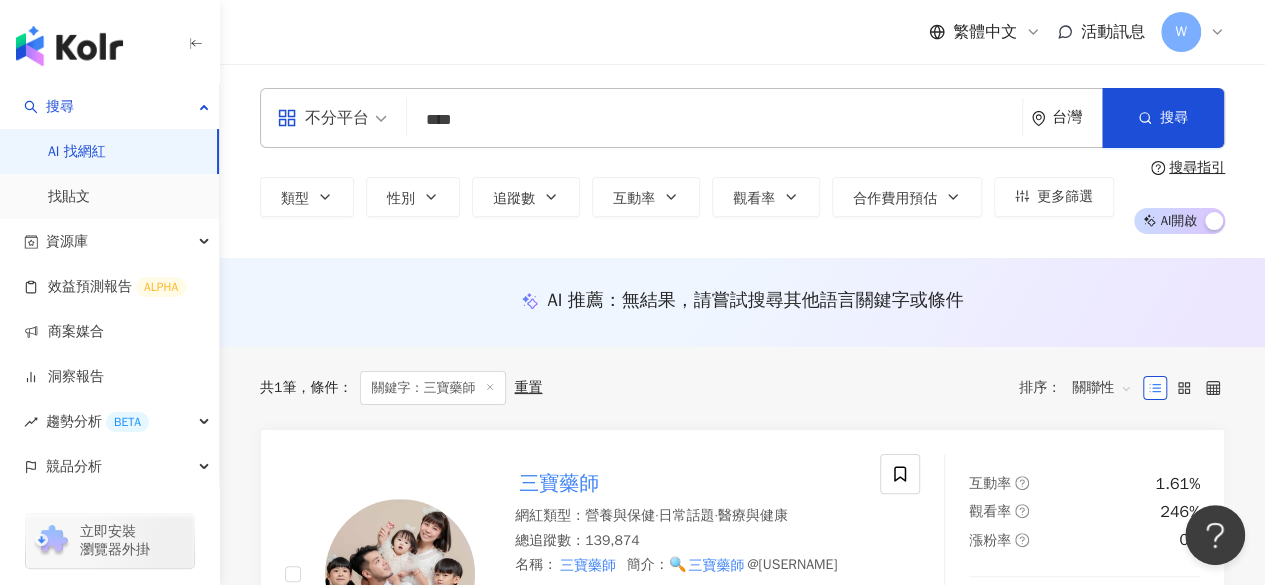 type on "****" 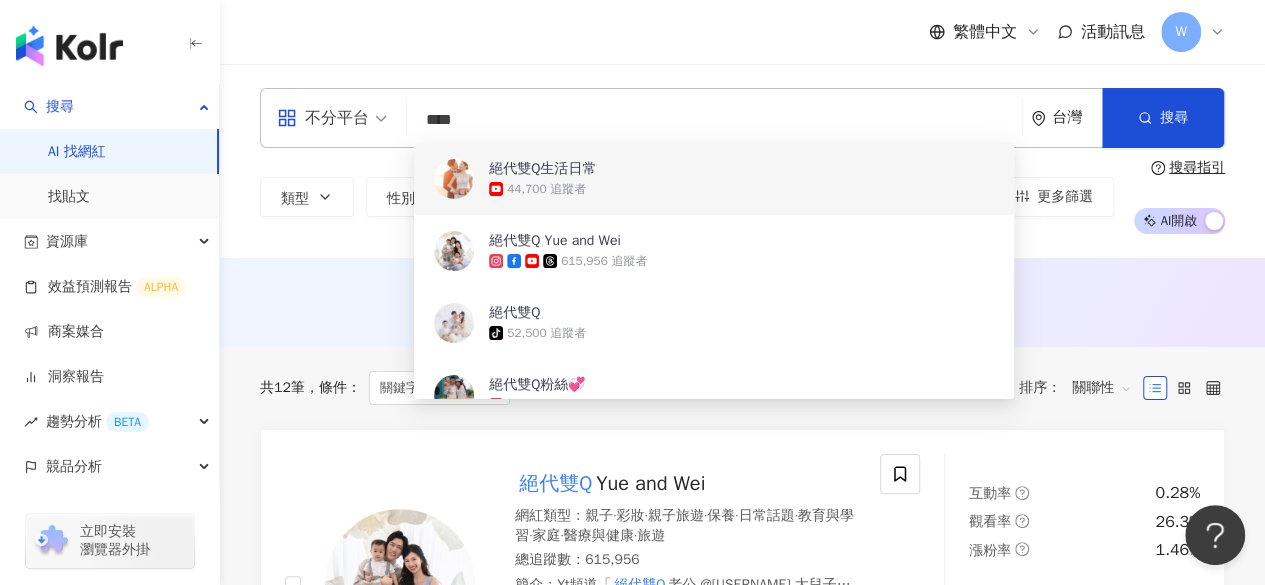 click on "不分平台 **** 台灣 搜尋 e235e7da-c240-432b-873b-6819ff7b80fc a9d1a518-215b-4d9a-901c-630ec54e5e28 絕代雙Q生活日常 44,700   追蹤者 絕代雙Q Yue and Wei 615,956   追蹤者 絕代雙Q tiktok-icon 52,500   追蹤者 絕代雙Q粉絲💞 1,675   追蹤者 ❤️掌上學姐❤️明珠將將❤️ 1,744   追蹤者 類型 性別 追蹤數 互動率 觀看率 合作費用預估  更多篩選 搜尋指引 AI  開啟 AI  關閉" at bounding box center (742, 161) 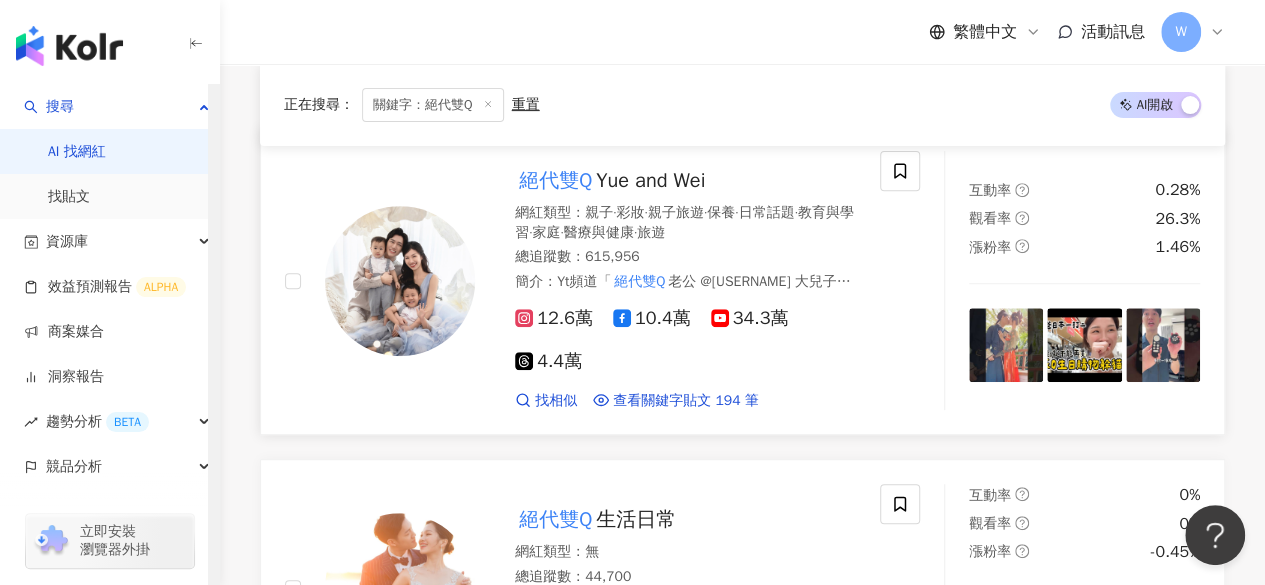 scroll, scrollTop: 300, scrollLeft: 0, axis: vertical 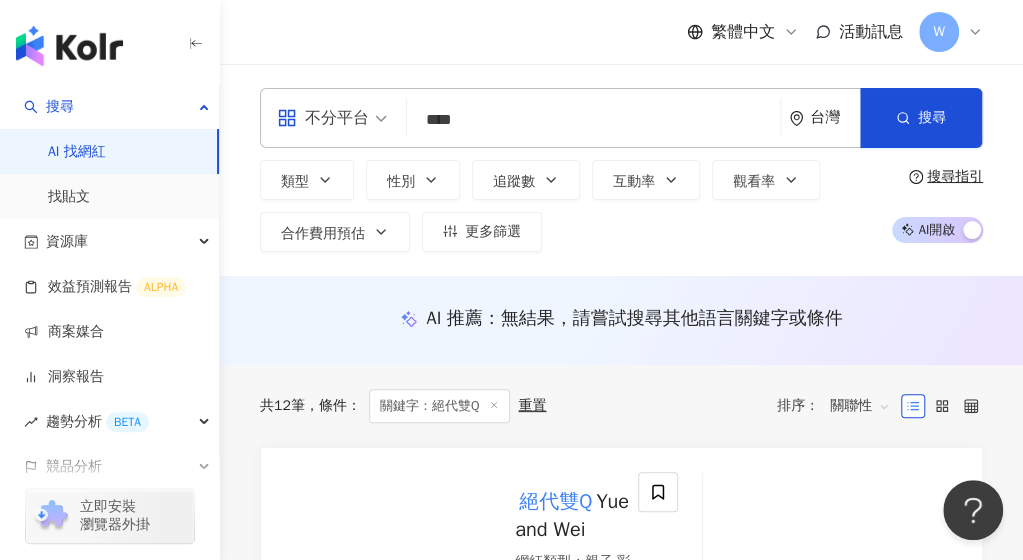 click on "****" at bounding box center [593, 120] 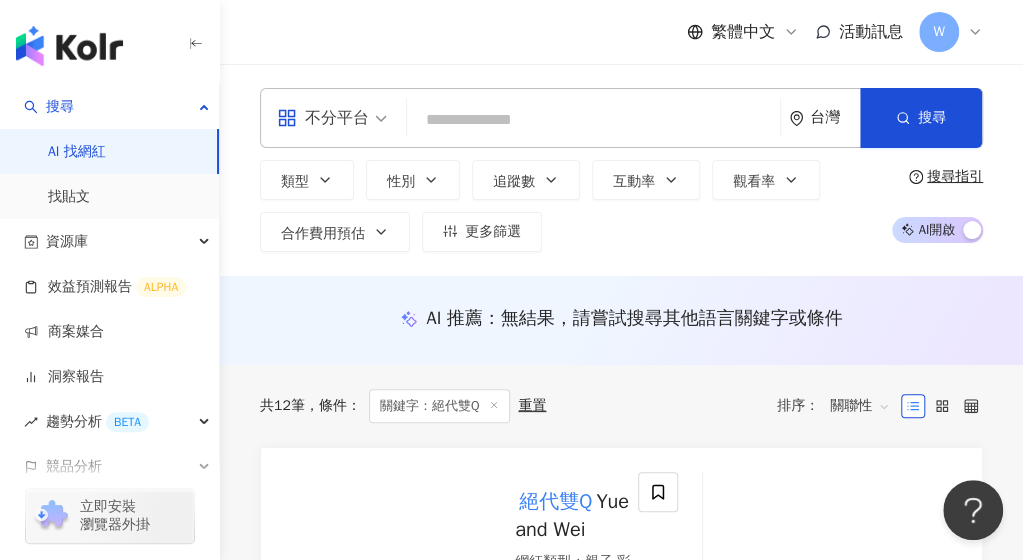 paste on "****" 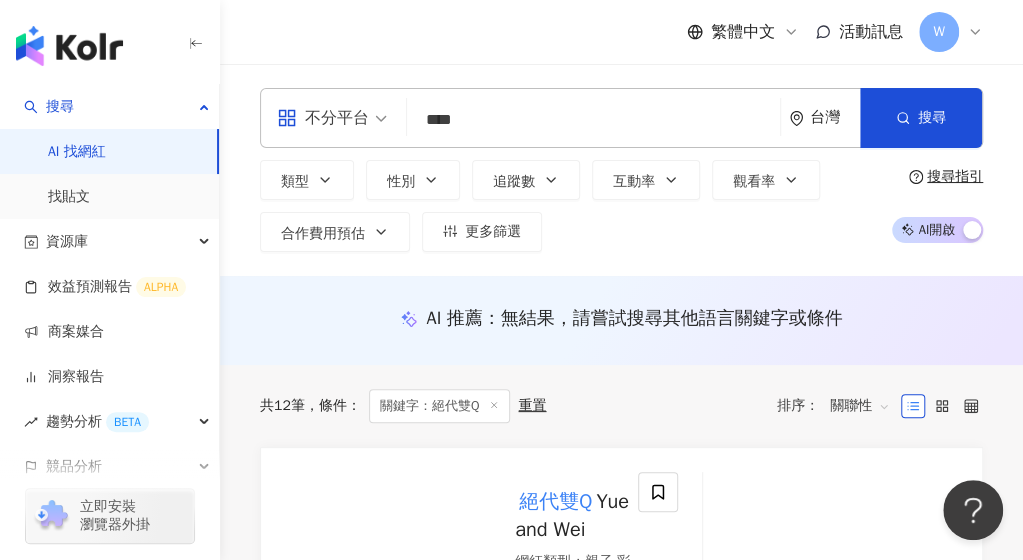 type on "****" 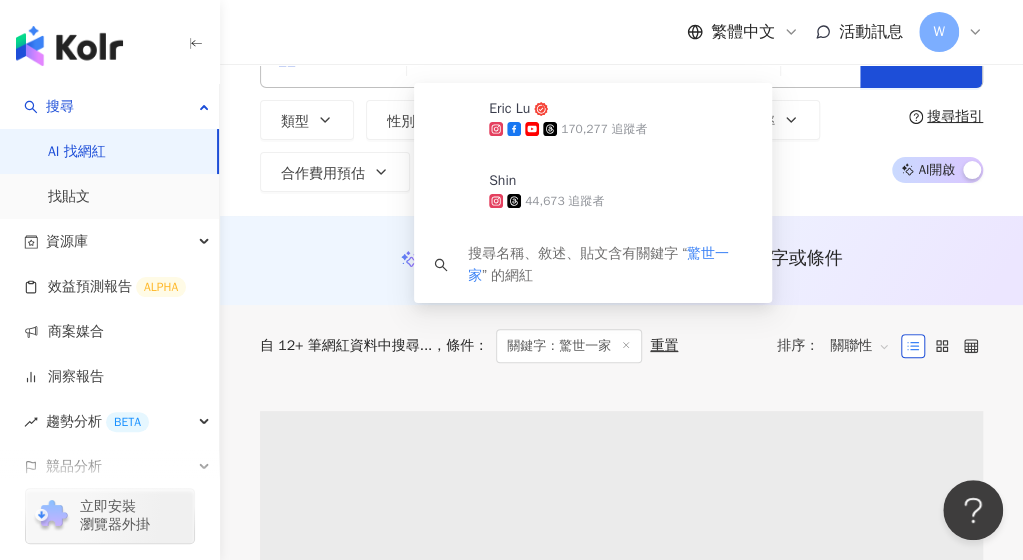 scroll, scrollTop: 43, scrollLeft: 0, axis: vertical 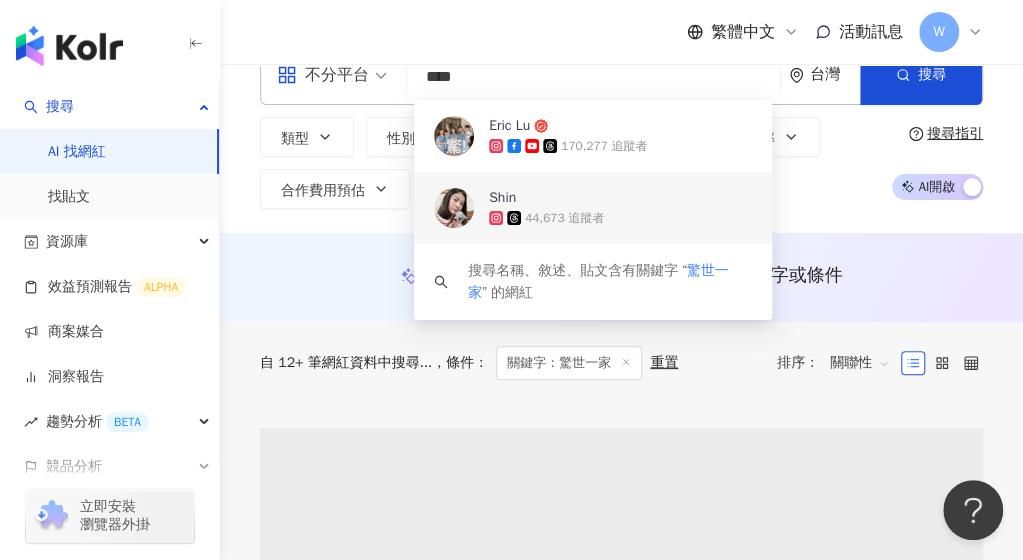 click on "Shin" at bounding box center (502, 198) 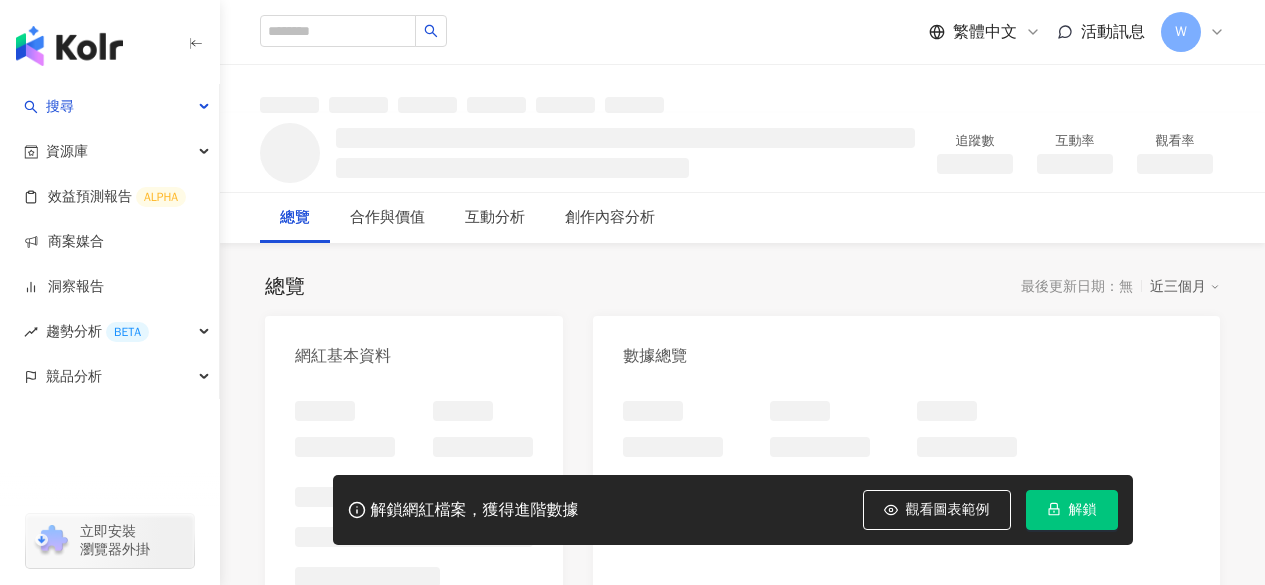 scroll, scrollTop: 200, scrollLeft: 0, axis: vertical 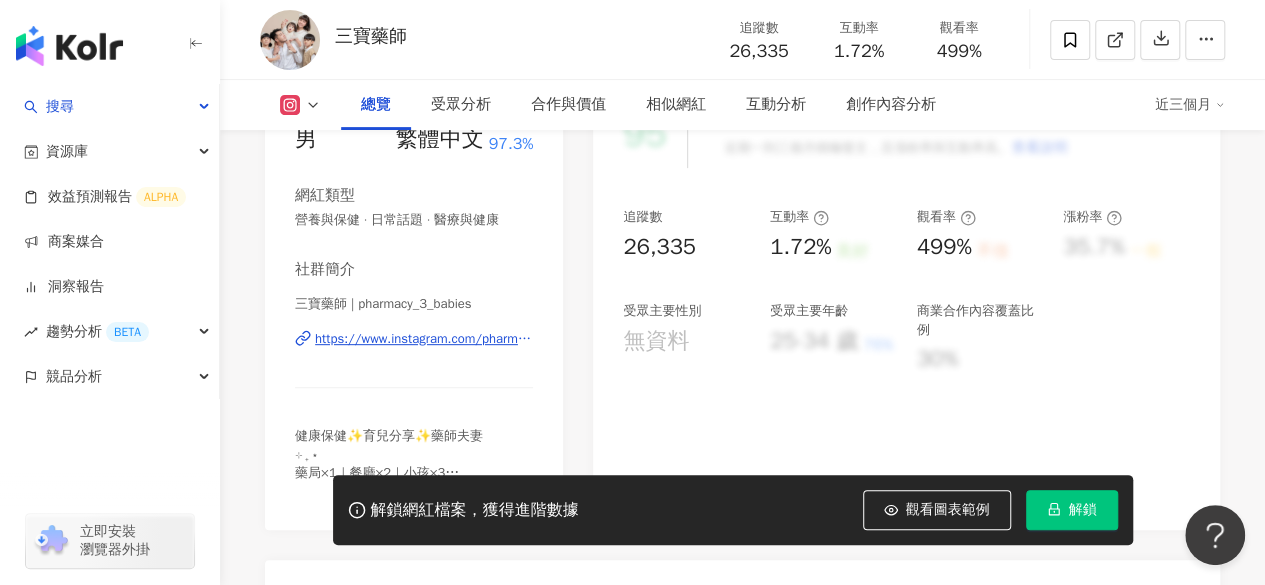 drag, startPoint x: 766, startPoint y: 343, endPoint x: 860, endPoint y: 339, distance: 94.08507 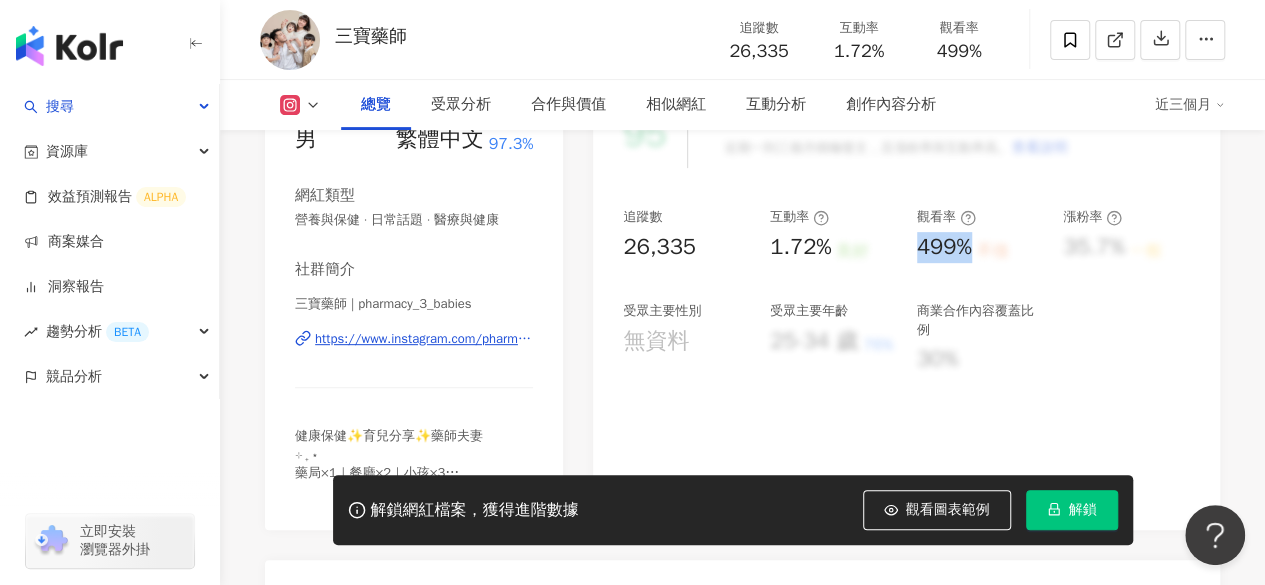 drag, startPoint x: 918, startPoint y: 256, endPoint x: 973, endPoint y: 261, distance: 55.226807 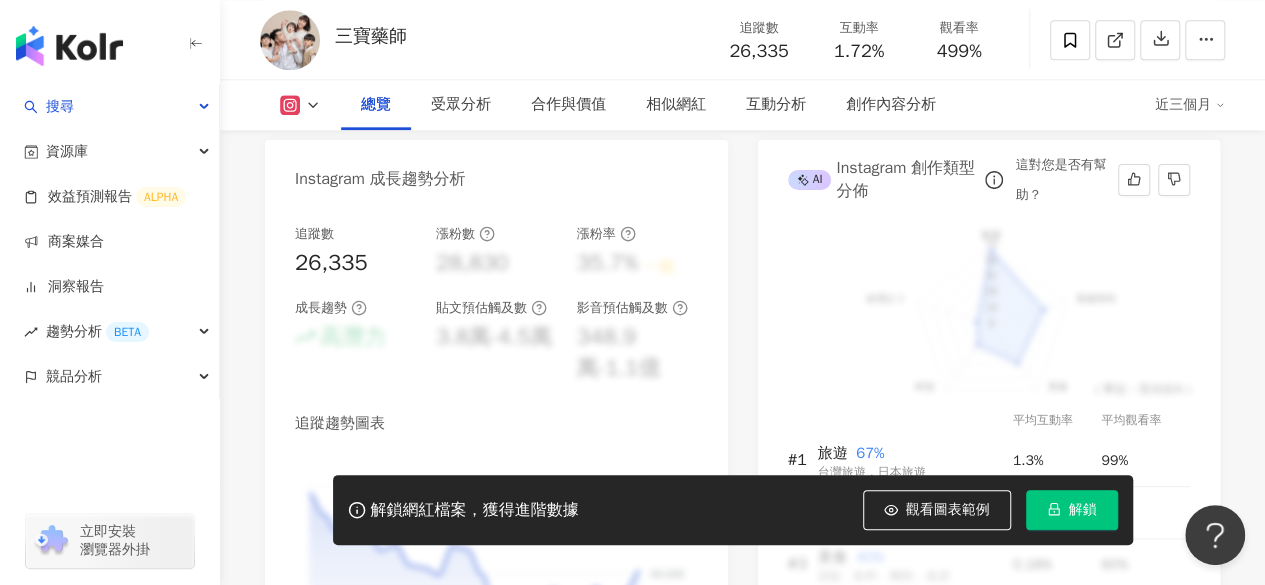 scroll, scrollTop: 1100, scrollLeft: 0, axis: vertical 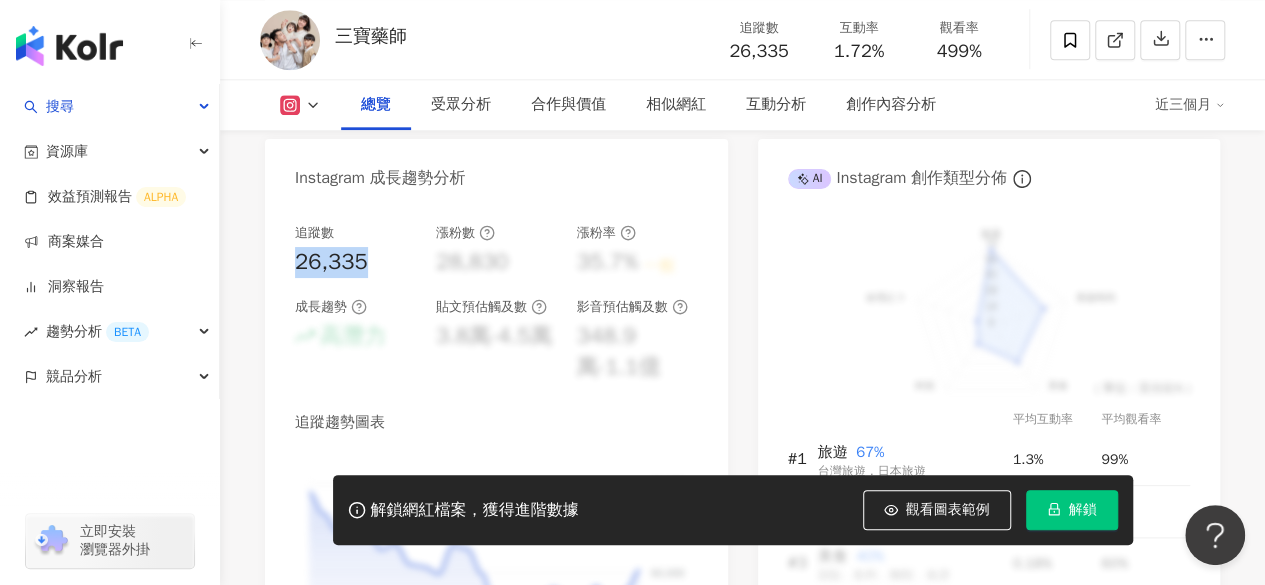 drag, startPoint x: 289, startPoint y: 251, endPoint x: 368, endPoint y: 271, distance: 81.49233 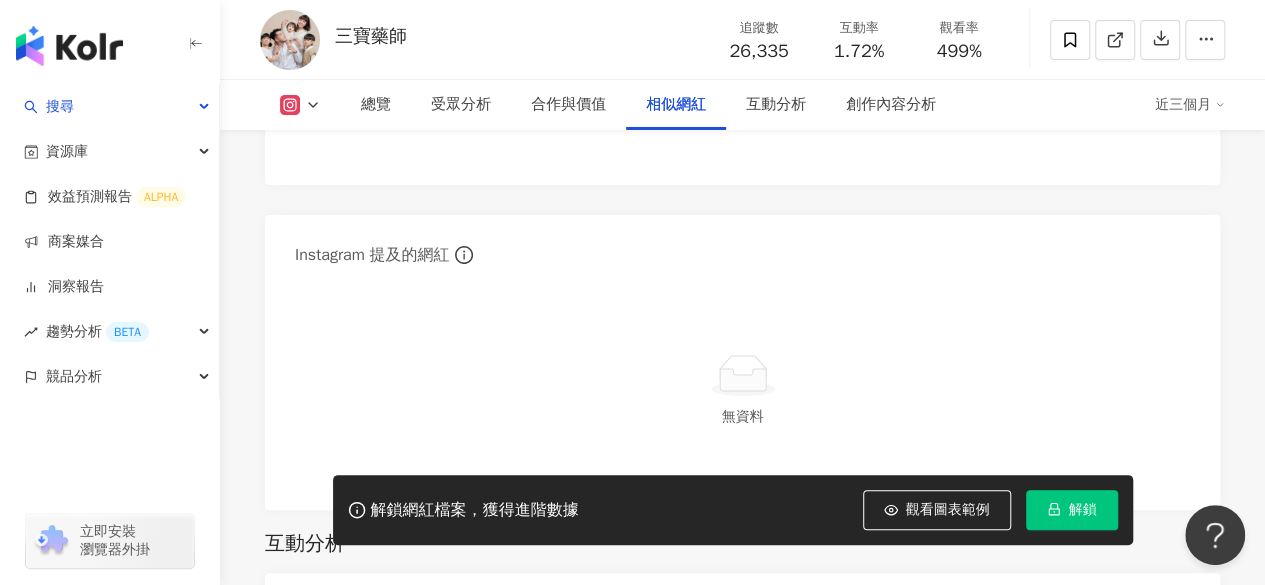 scroll, scrollTop: 4000, scrollLeft: 0, axis: vertical 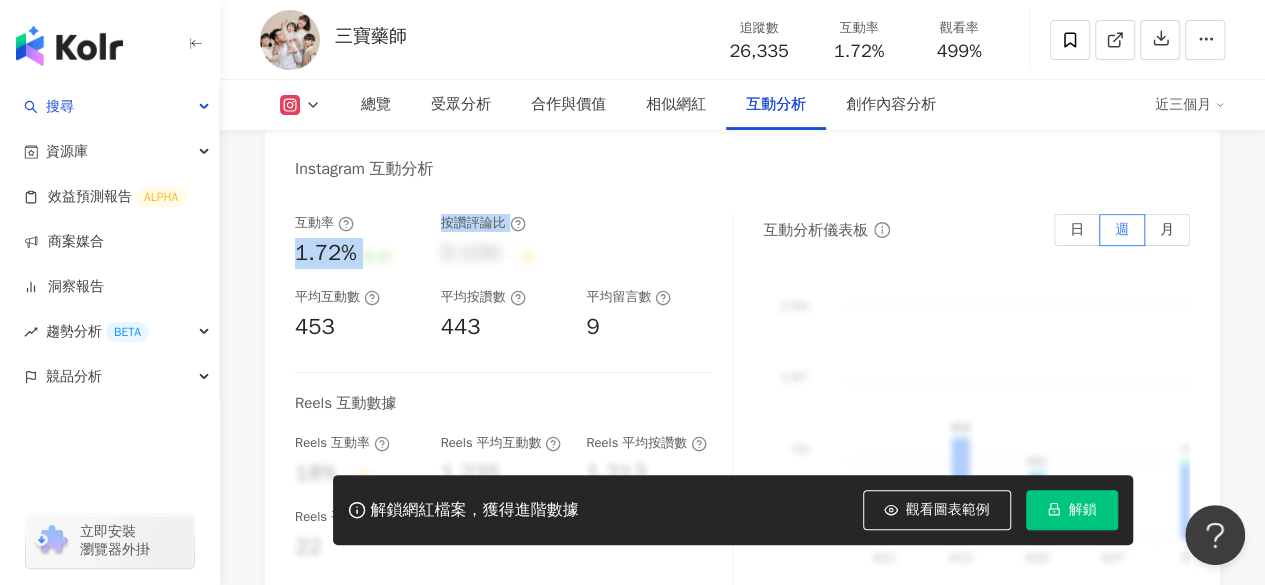 drag, startPoint x: 289, startPoint y: 248, endPoint x: 466, endPoint y: 259, distance: 177.34148 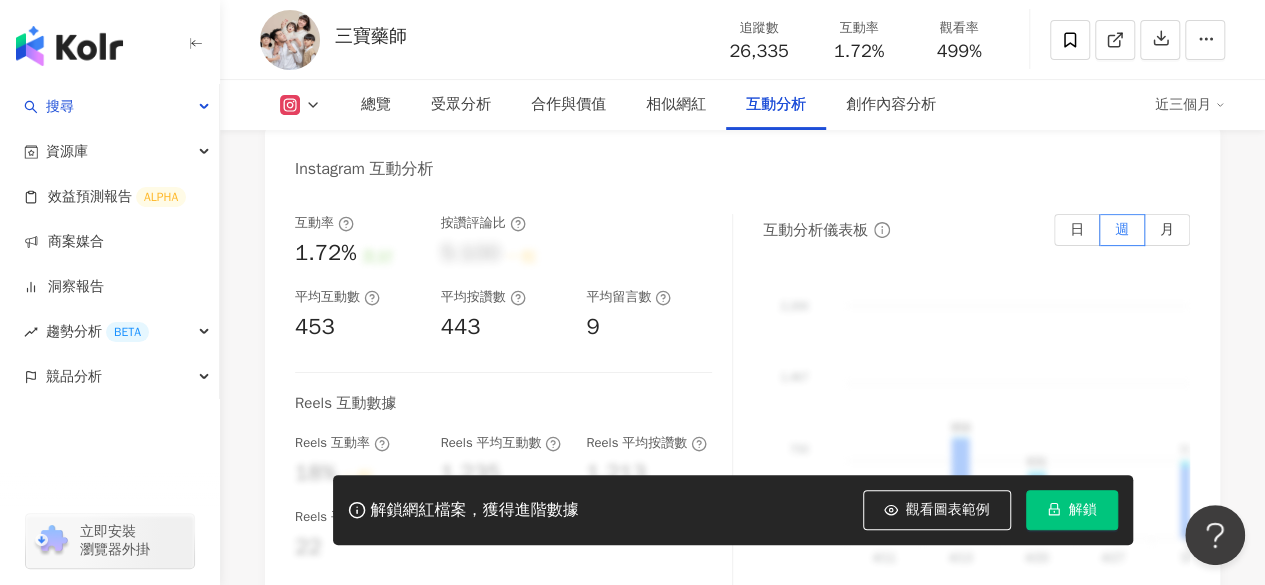 click on "443" at bounding box center (504, 327) 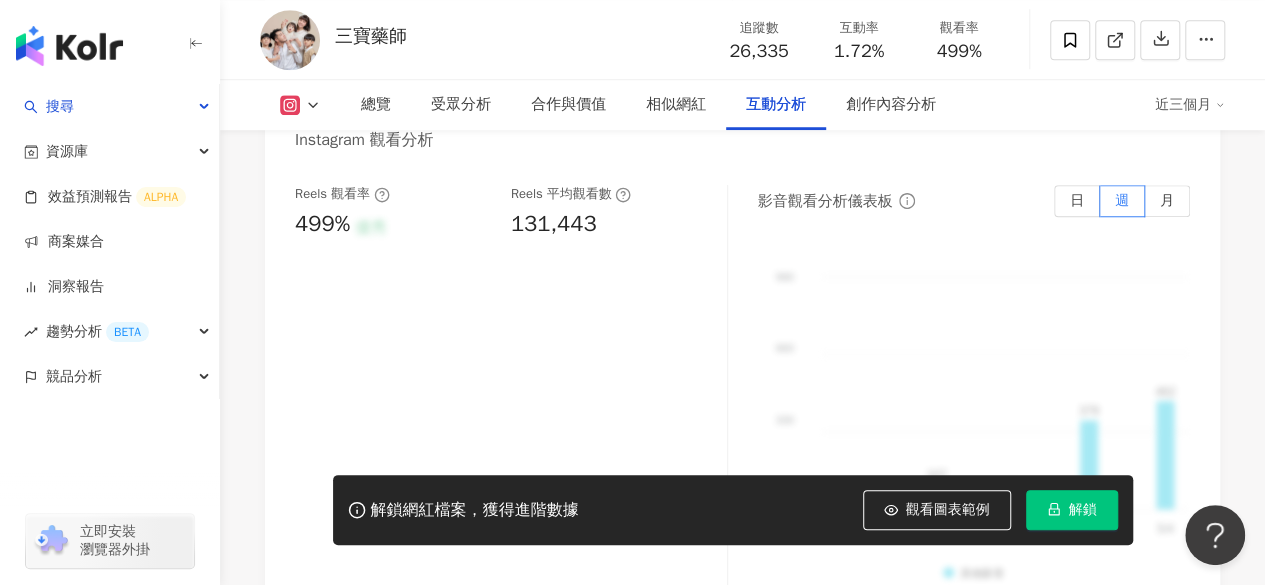 scroll, scrollTop: 4552, scrollLeft: 0, axis: vertical 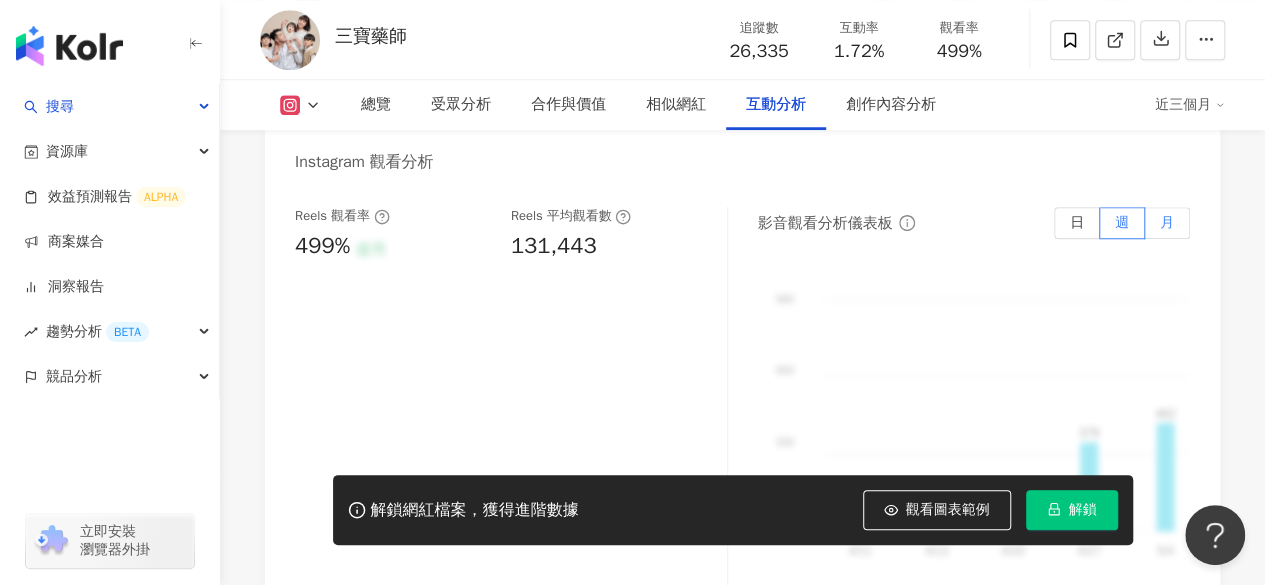 click on "月" at bounding box center [1167, 223] 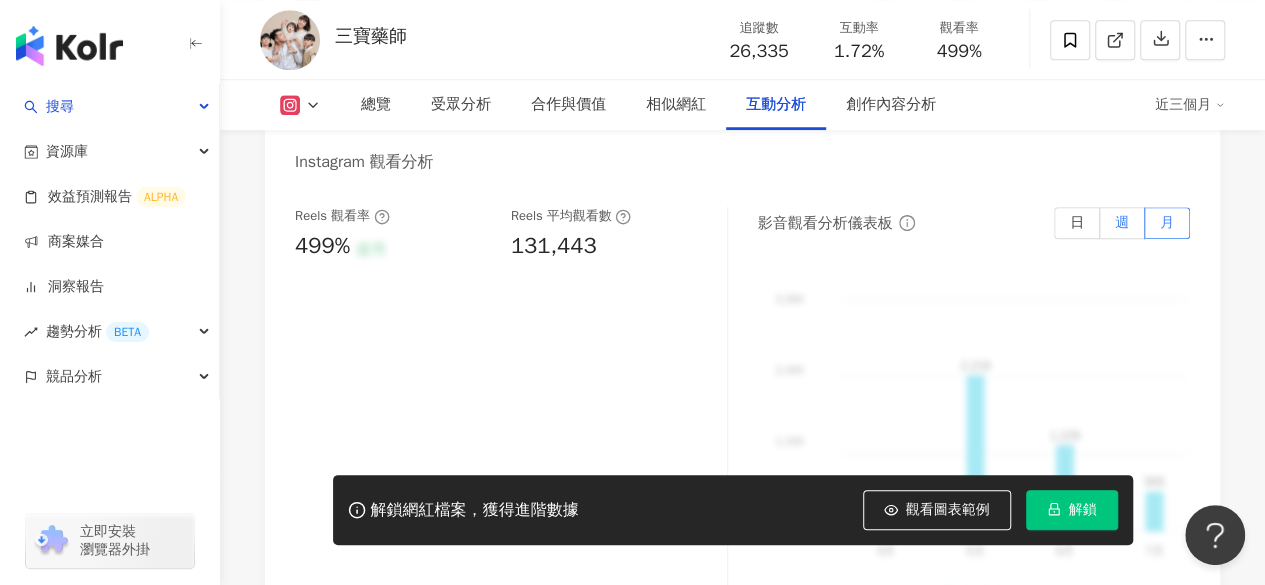 click on "週" at bounding box center (1122, 223) 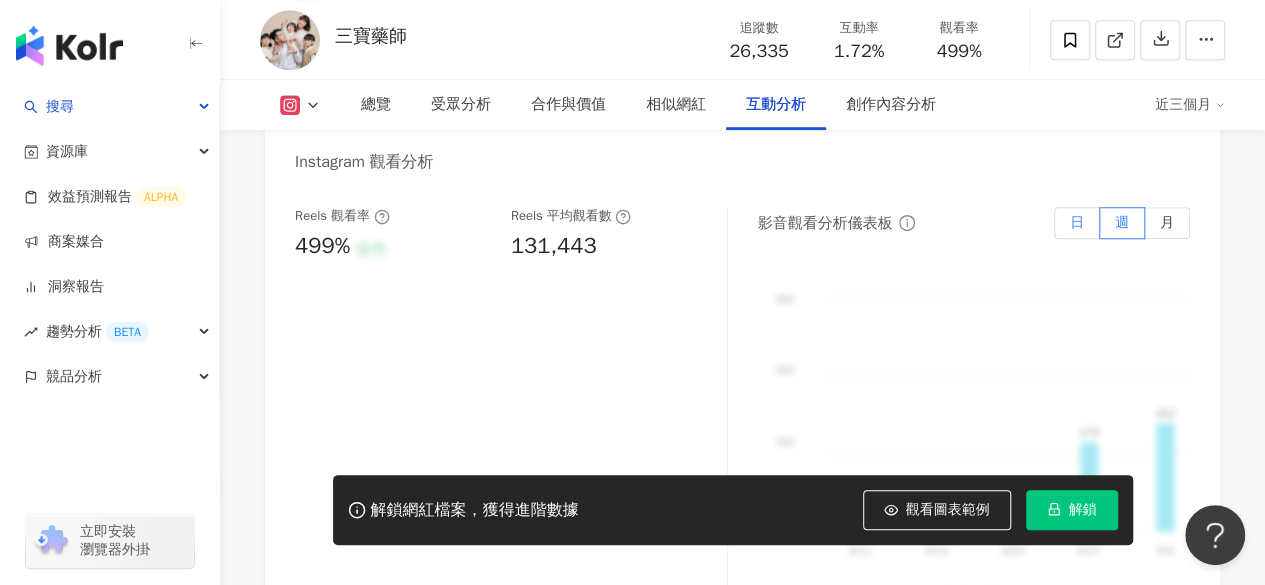 click on "日" at bounding box center (1077, 223) 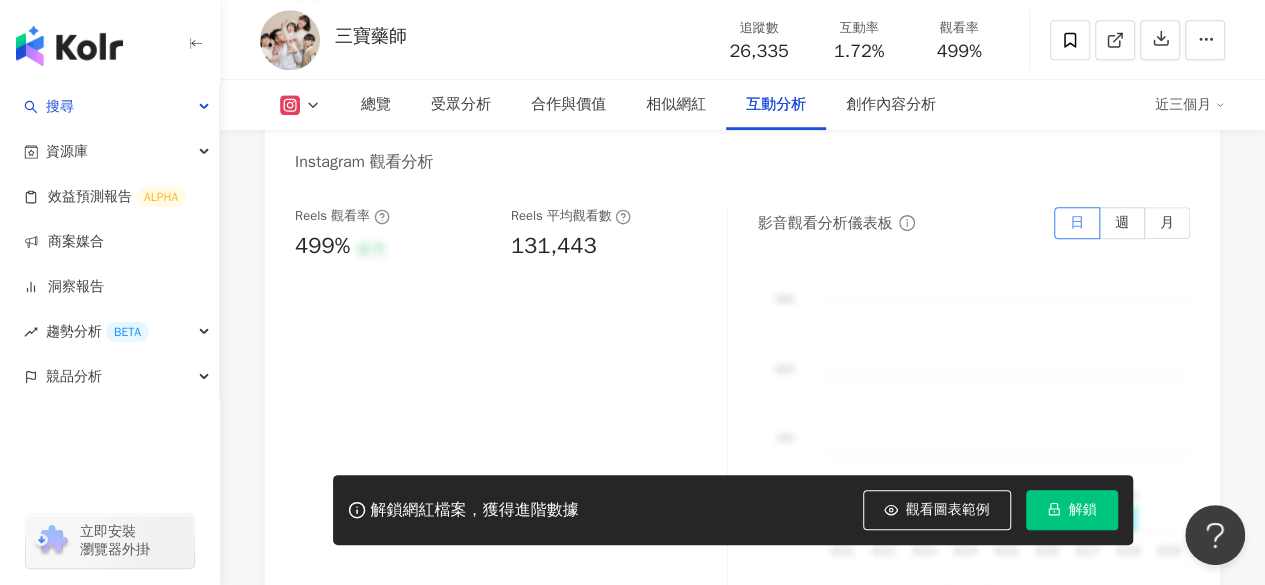 scroll, scrollTop: 4541, scrollLeft: 0, axis: vertical 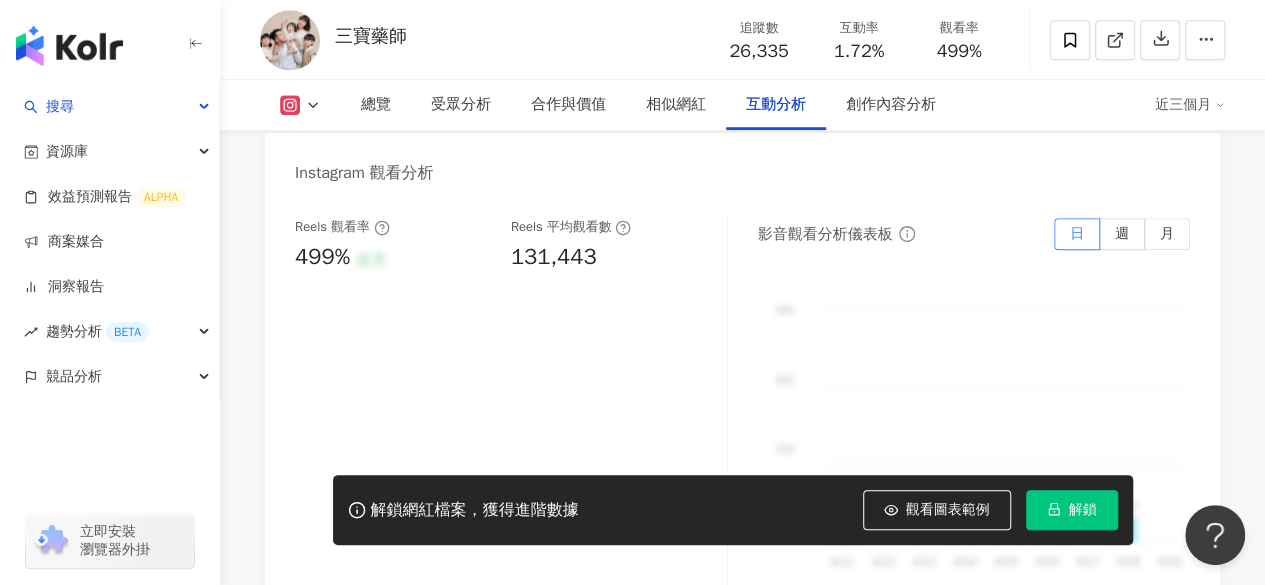 click on "總覽 最後更新日期：2025/7/11 近三個月 Instagram 網紅基本資料 性別   男 主要語言   繁體中文 97.3% 網紅類型 營養與保健 · 日常話題 · 醫療與健康 社群簡介 三寶藥師 | pharmacy_3_babies https://www.instagram.com/pharmacy_3_babies/ 健康保健✨育兒分享✨藥師夫妻
⊹₊⋆
藥局×1｜餐廳×2｜小孩×3
𓏸社區藥局藥師
𓏸實習指導藥師
𓏸糖尿病衛教師 看更多 Instagram 數據總覽 95 K-Score :   優良 近期一到三個月積極發文，且漲粉率與互動率高。 查看說明 追蹤數   26,335 互動率   1.72% 良好 觀看率   499% 不佳 漲粉率   35.7% 一般 受眾主要性別   無資料 受眾主要年齡   25-34 歲 76% 商業合作內容覆蓋比例   30% AI Instagram 成效等級三大指標 互動率 1.72% 良好 同等級網紅的互動率中位數為  0.19% 觀看率 499% 不佳 同等級網紅的觀看率中位數為  35.5% 漲粉率 35.7% 一般 同等級網紅的漲粉率中位數為  0.8% ：" at bounding box center [742, -1015] 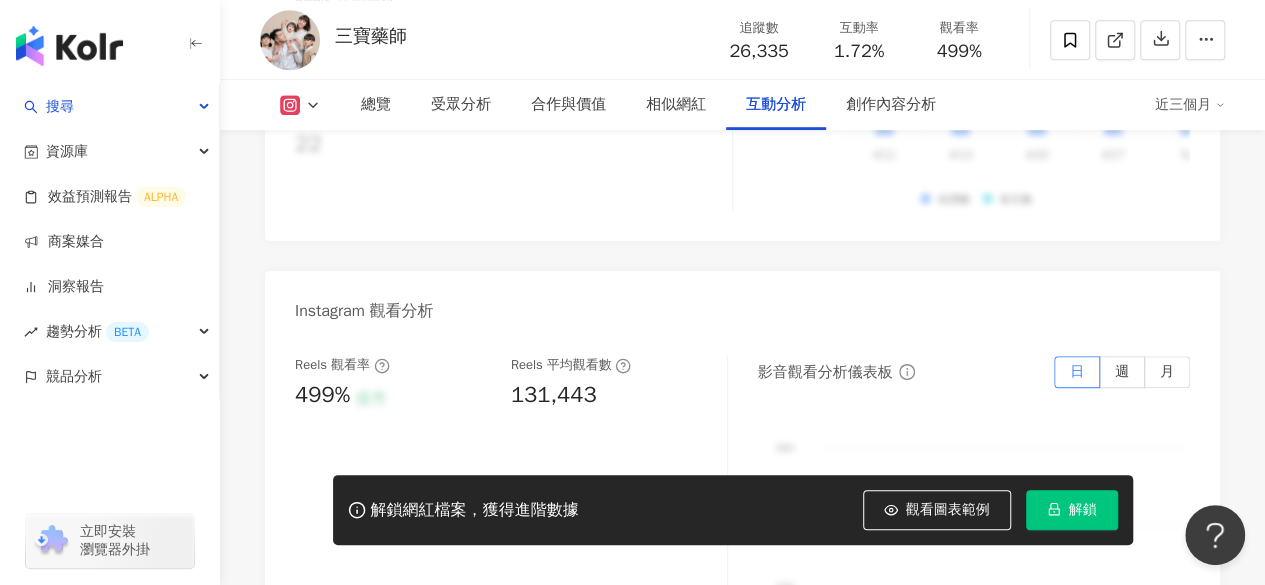 scroll, scrollTop: 4441, scrollLeft: 0, axis: vertical 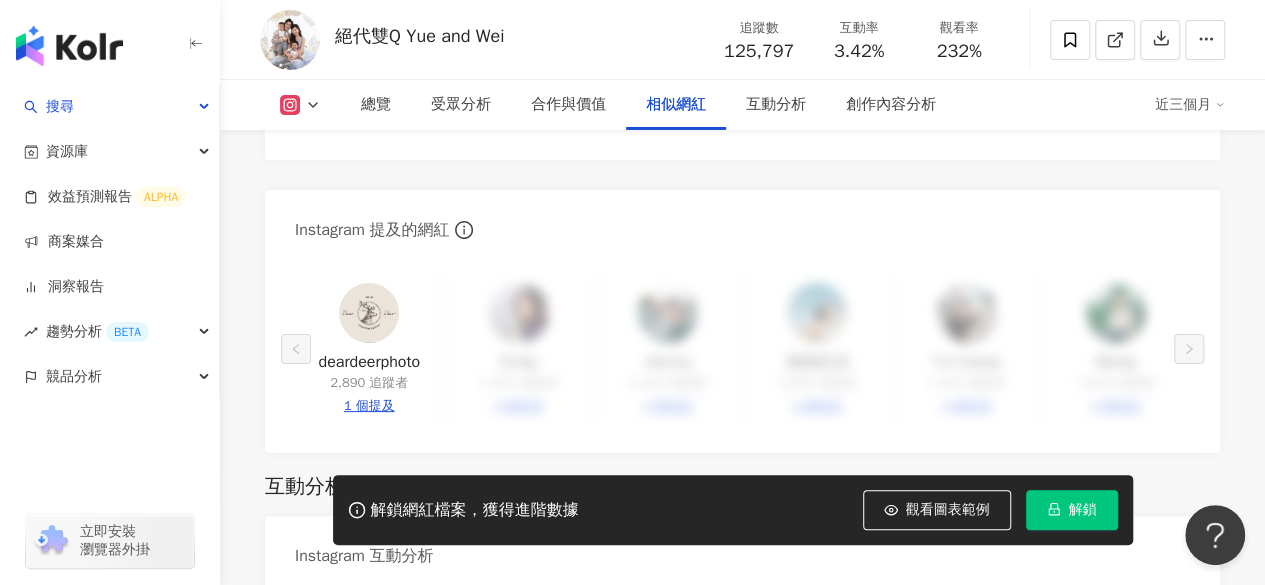 click on "解鎖網紅檔案，獲得進階數據 觀看圖表範例 解鎖" at bounding box center (733, 510) 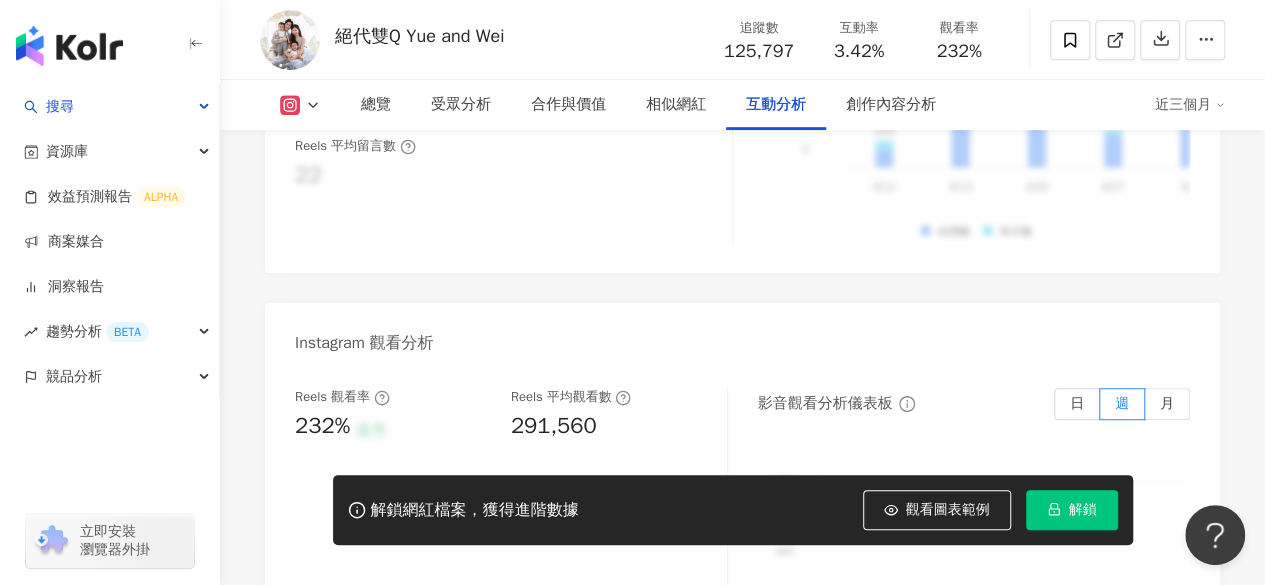 scroll, scrollTop: 4504, scrollLeft: 0, axis: vertical 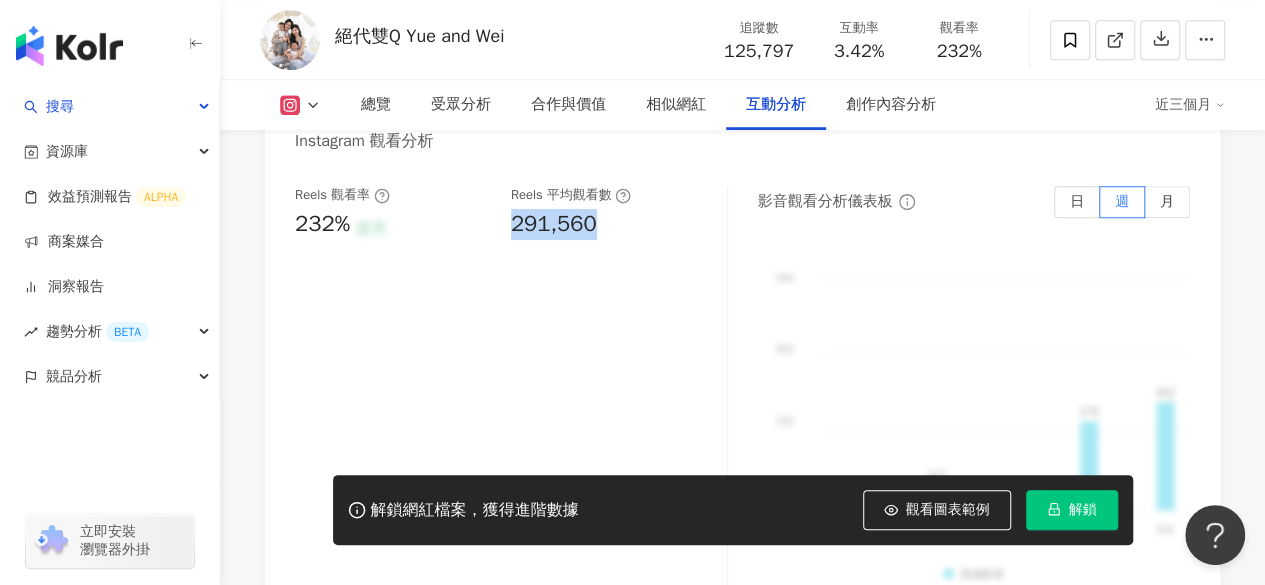 drag, startPoint x: 515, startPoint y: 284, endPoint x: 616, endPoint y: 280, distance: 101.07918 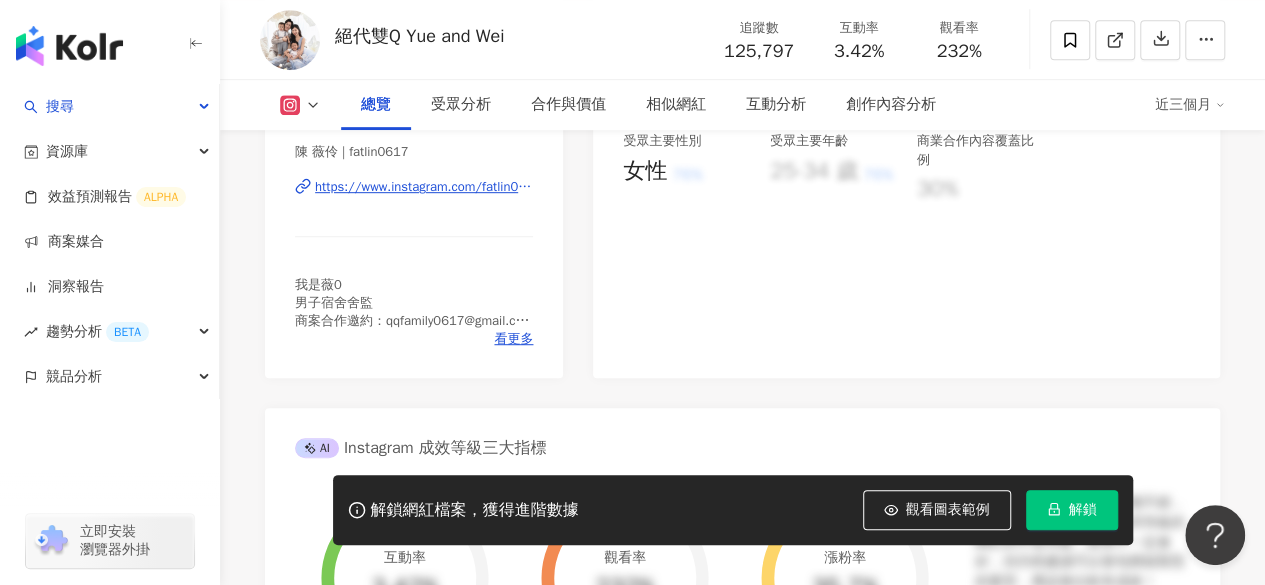scroll, scrollTop: 471, scrollLeft: 0, axis: vertical 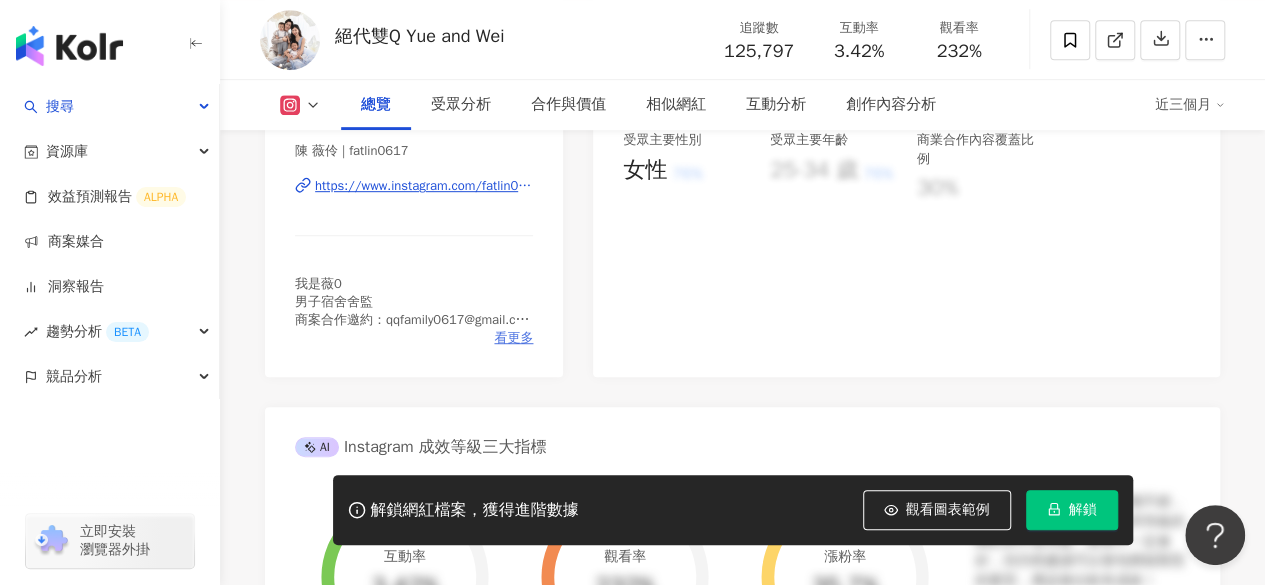 click on "看更多" at bounding box center [513, 338] 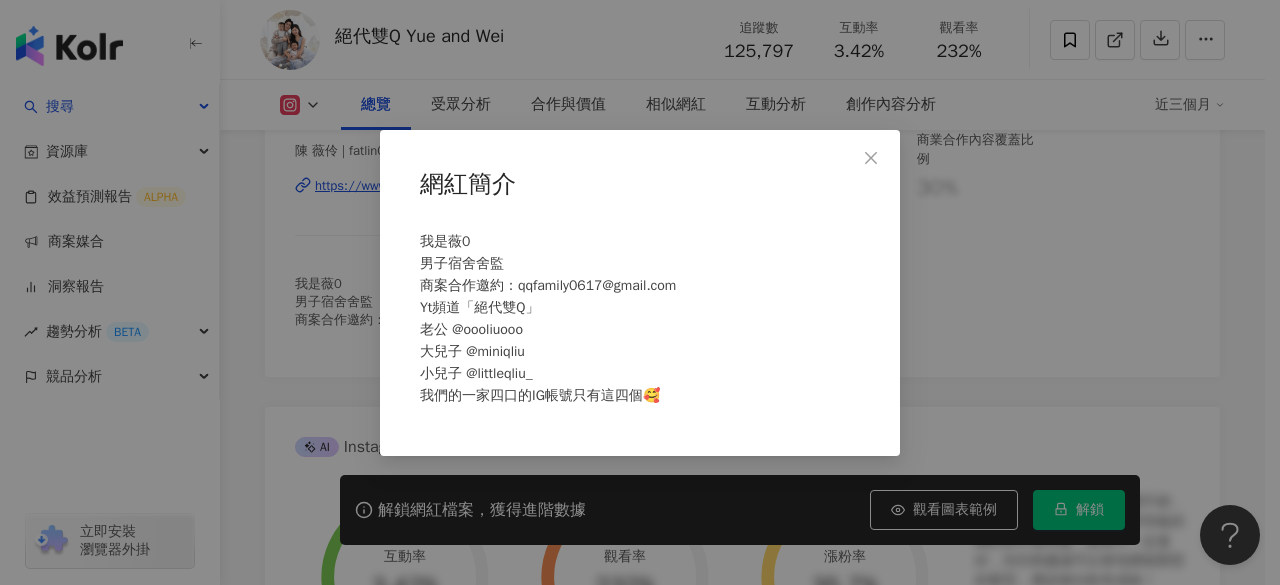 click on "網紅簡介 我是薇0
男子宿舍舍監
商案合作邀約：qqfamily0617@gmail.com
Yt頻道「絕代雙Q」
老公 @oooliuooo
大兒子 @miniqliu
小兒子 @littleqliu_
我們的一家四口的IG帳號只有這四個🥰" at bounding box center [640, 292] 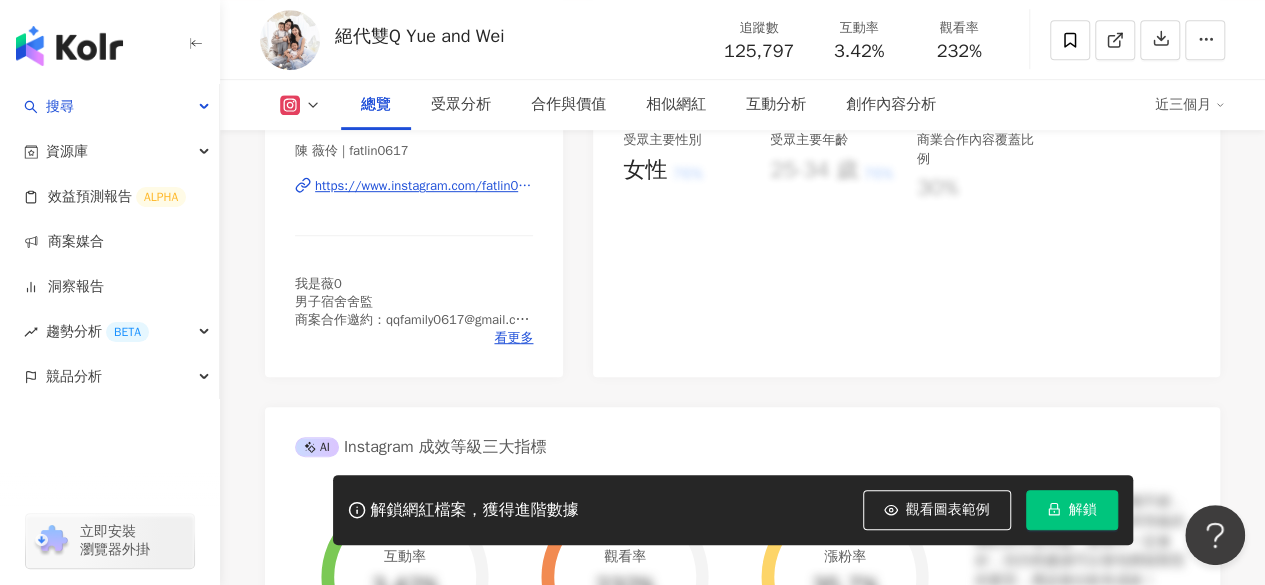 scroll, scrollTop: 0, scrollLeft: 0, axis: both 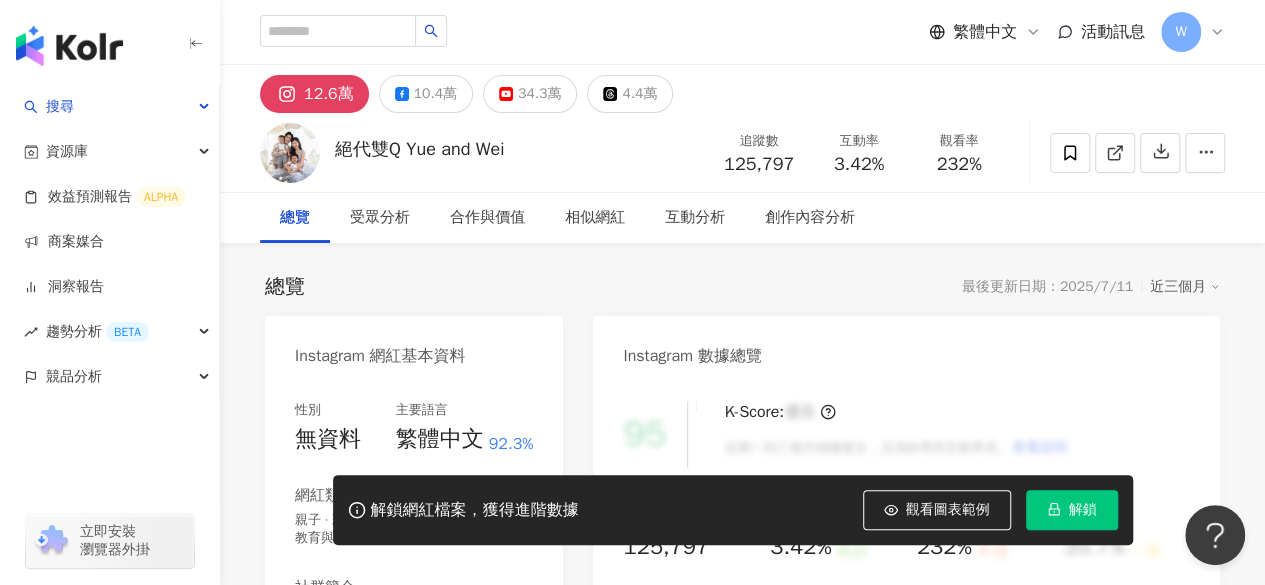 click on "絕代雙Q Yue and Wei 追蹤數 125,797 互動率 3.42% 觀看率 232%" at bounding box center (742, 152) 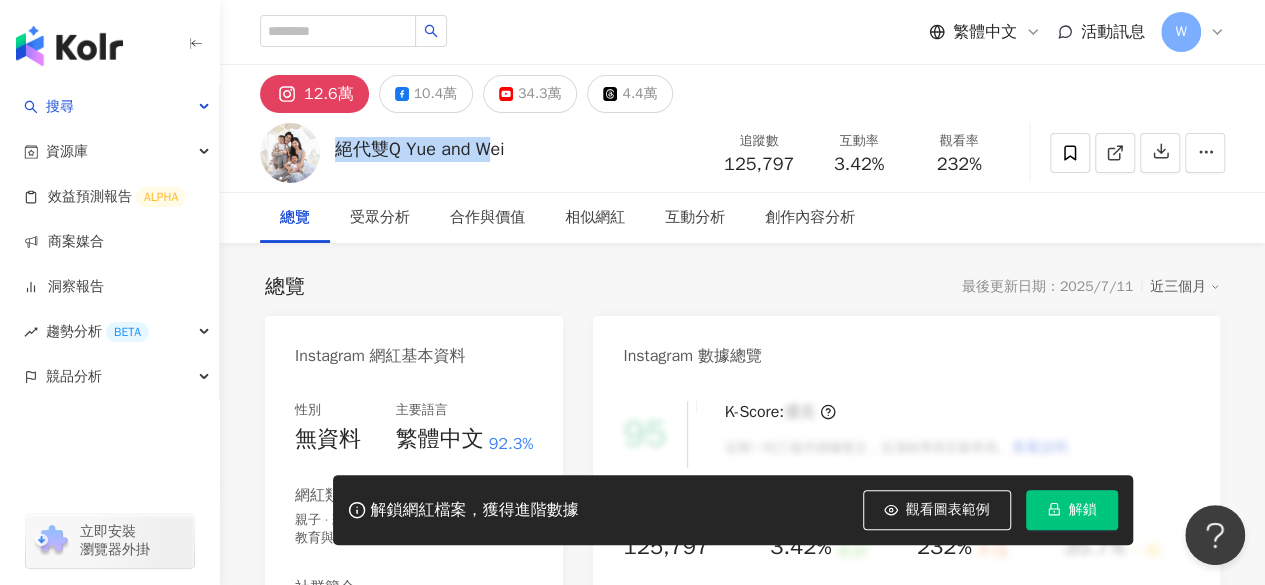 drag, startPoint x: 340, startPoint y: 144, endPoint x: 500, endPoint y: 175, distance: 162.97546 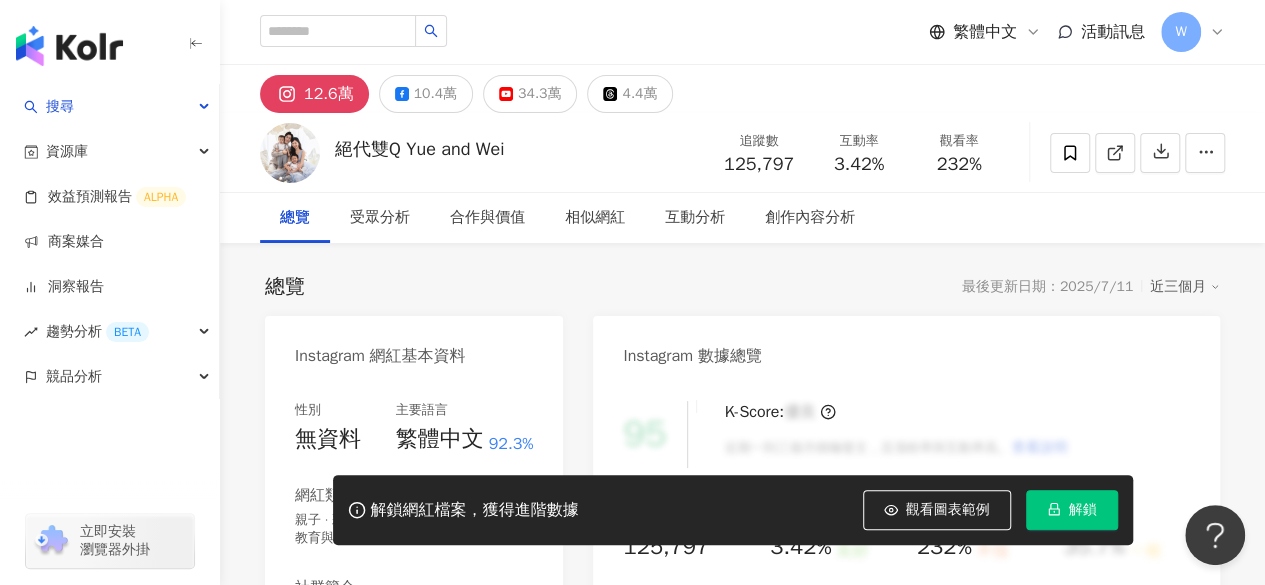 click on "絕代雙Q Yue and Wei 追蹤數 125,797 互動率 3.42% 觀看率 232%" at bounding box center [742, 152] 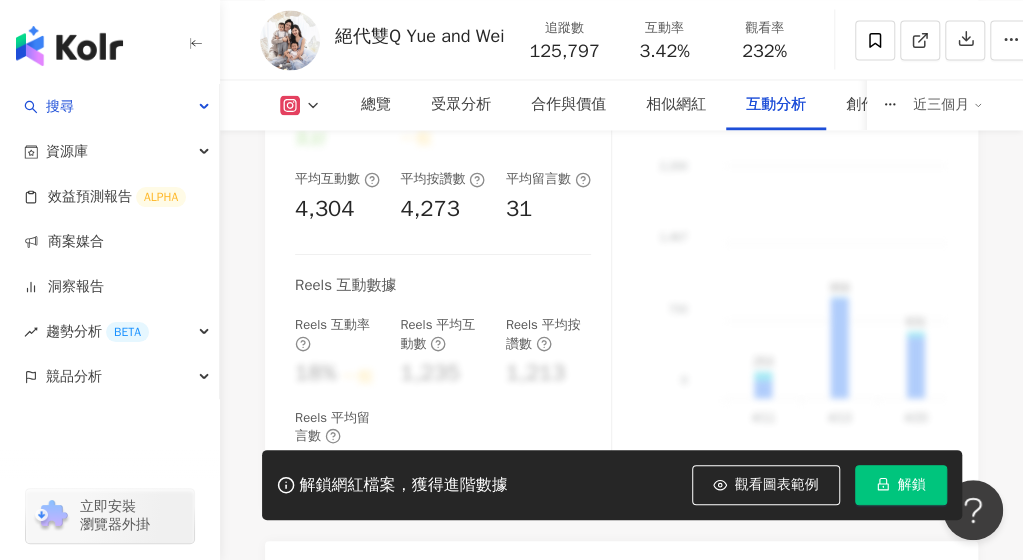 scroll, scrollTop: 4200, scrollLeft: 0, axis: vertical 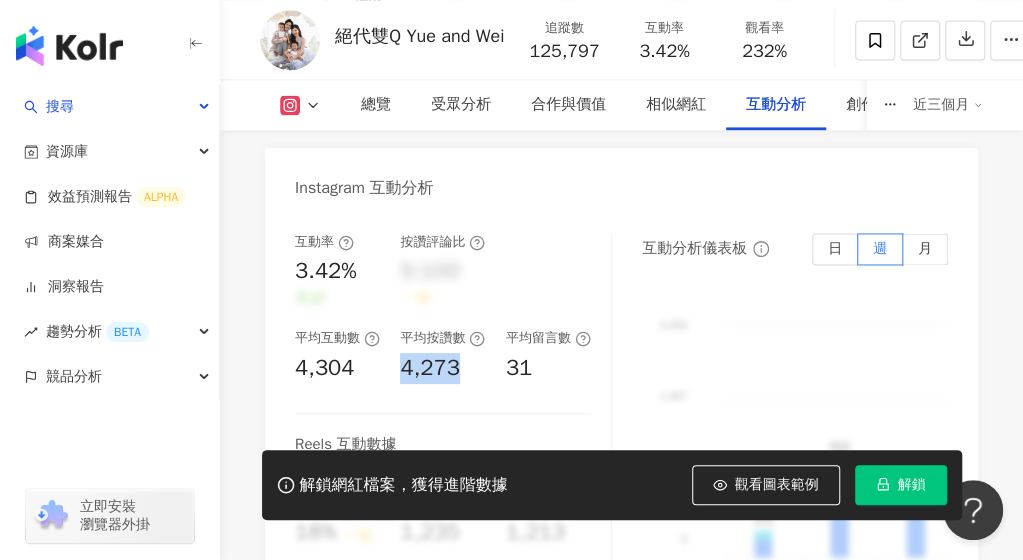 drag, startPoint x: 400, startPoint y: 373, endPoint x: 452, endPoint y: 367, distance: 52.34501 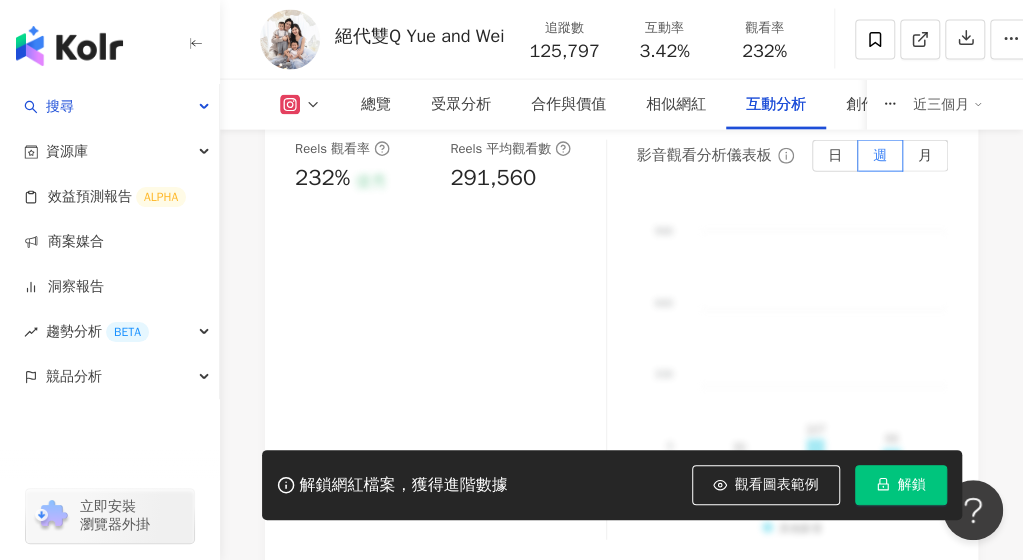 scroll, scrollTop: 4800, scrollLeft: 0, axis: vertical 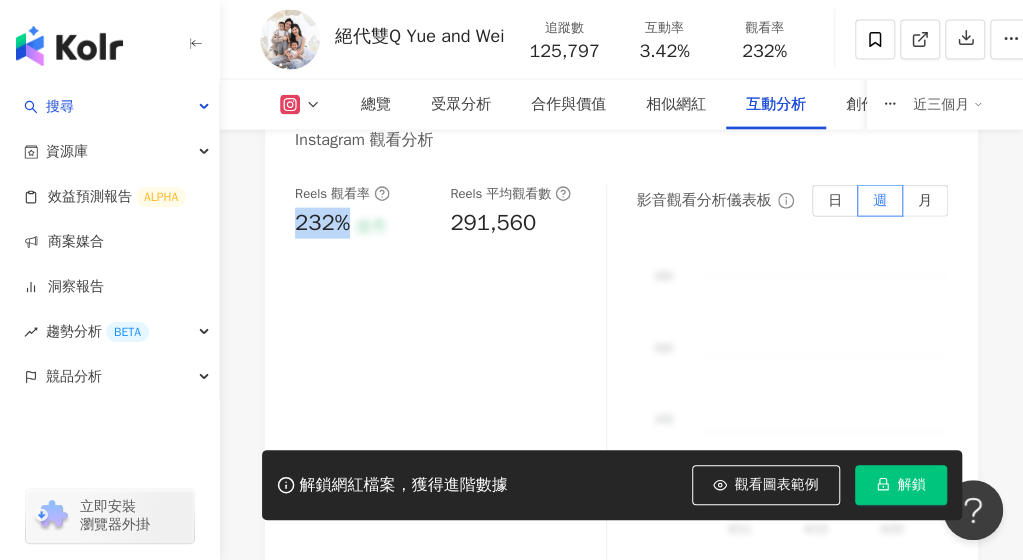 drag, startPoint x: 295, startPoint y: 229, endPoint x: 345, endPoint y: 236, distance: 50.48762 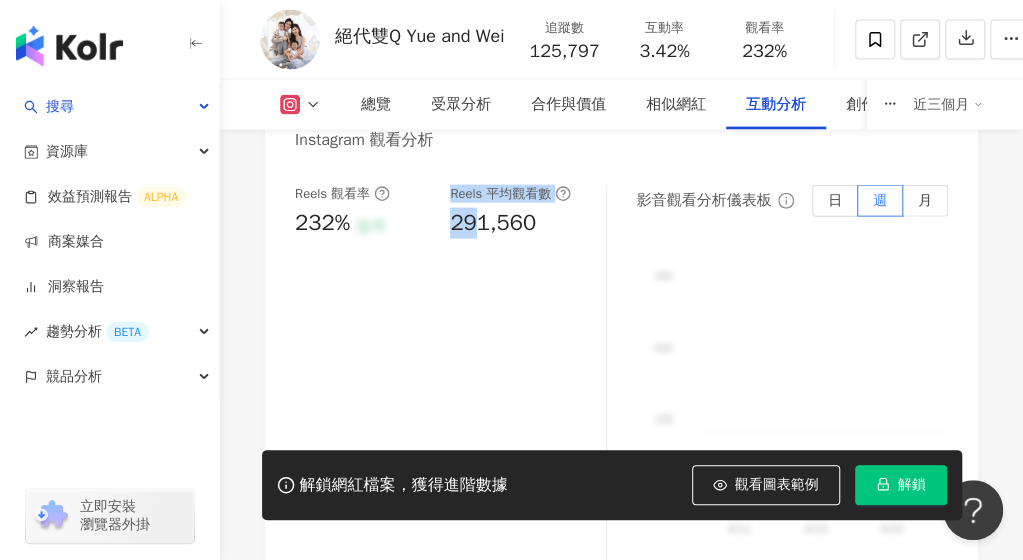 drag, startPoint x: 438, startPoint y: 228, endPoint x: 474, endPoint y: 232, distance: 36.221542 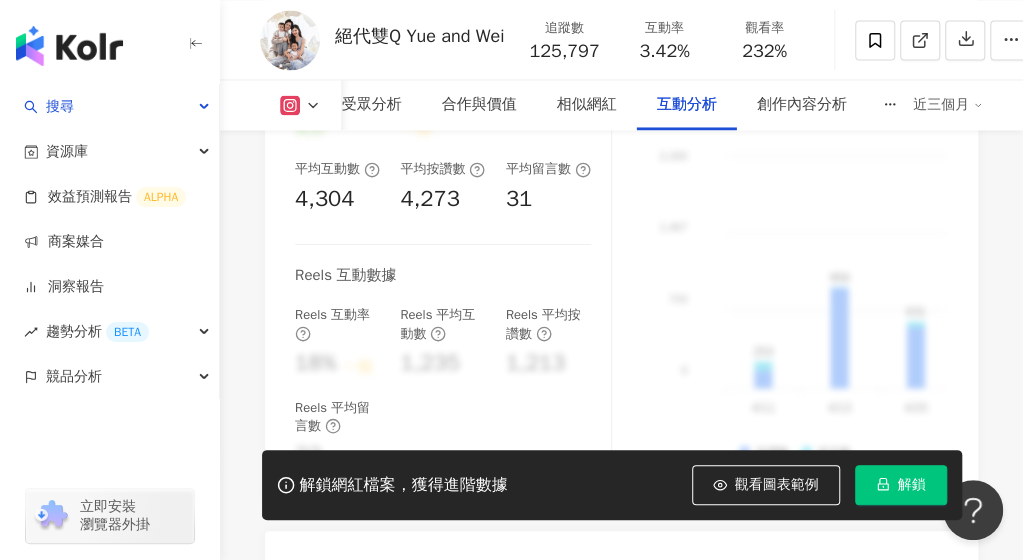 scroll, scrollTop: 4363, scrollLeft: 0, axis: vertical 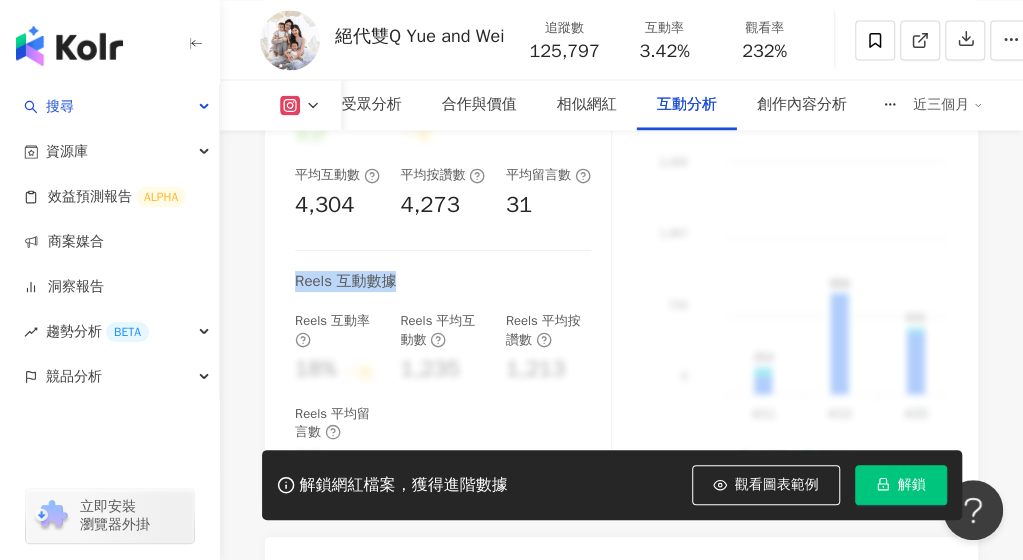 drag, startPoint x: 294, startPoint y: 284, endPoint x: 403, endPoint y: 287, distance: 109.041275 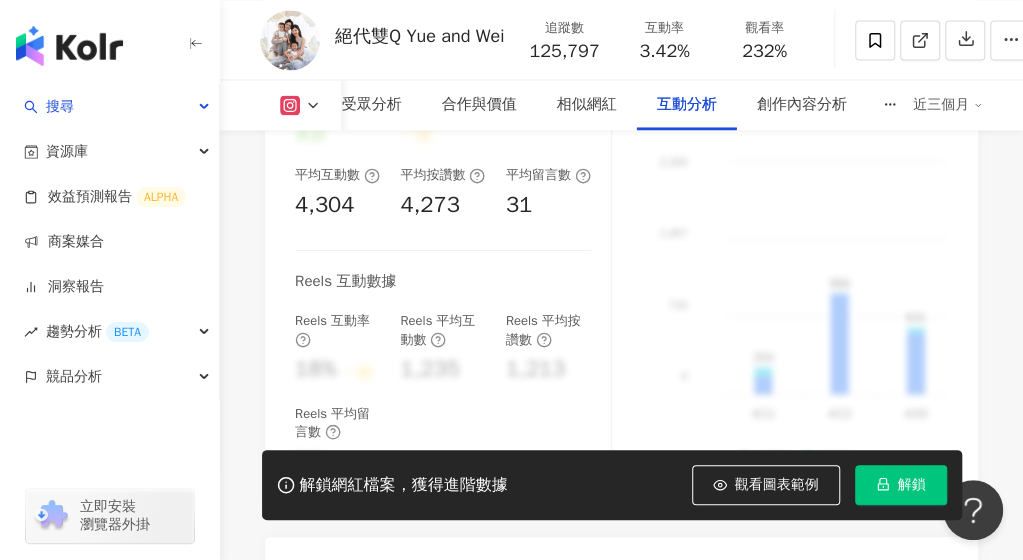 click on "互動率   3.42% 良好 按讚評論比   5:100 一般 平均互動數    4,304 平均按讚數   4,273 平均留言數   31 Reels 互動數據 Reels 互動率   18% 一般 Reels 平均互動數   1,235 Reels 平均按讚數   1,213 Reels 平均留言數   22" at bounding box center (453, 273) 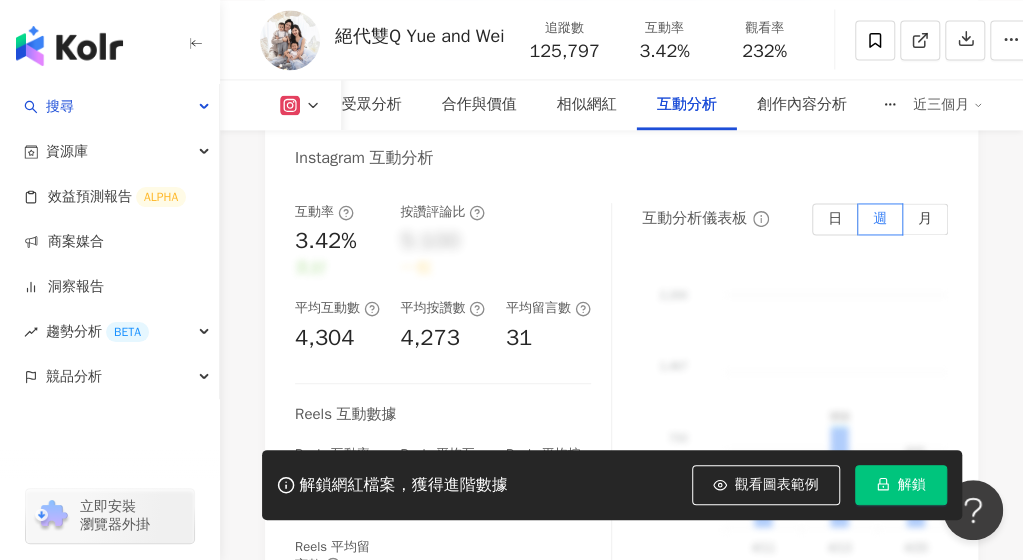 scroll, scrollTop: 4663, scrollLeft: 0, axis: vertical 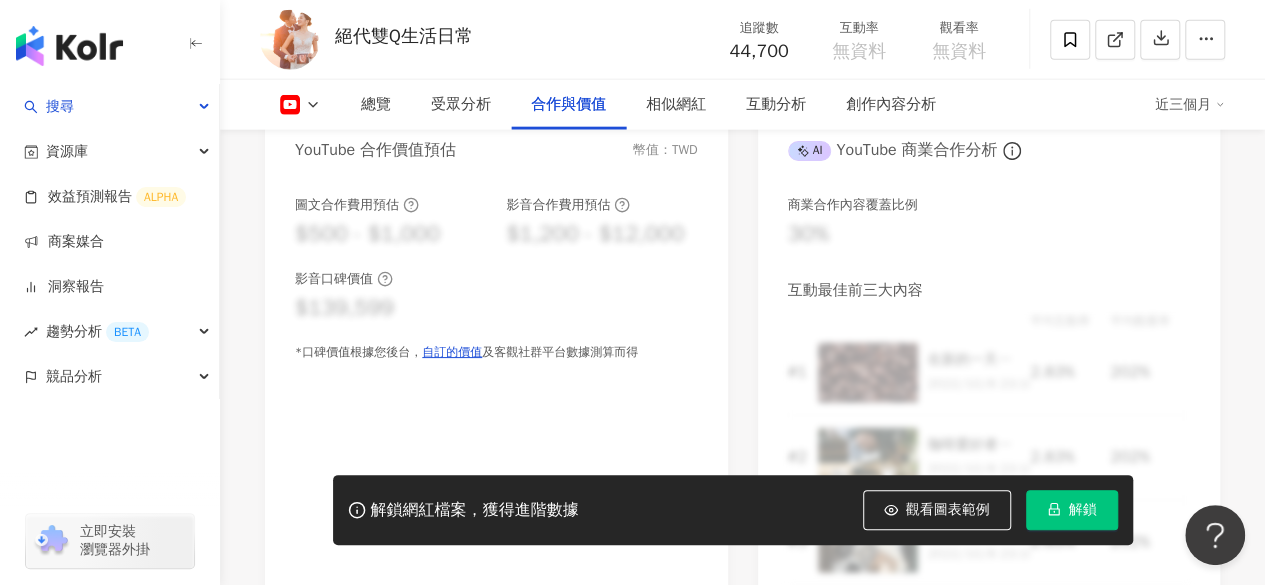 click on "YouTube 合作價值預估 幣值：TWD 圖文合作費用預估   $500 - $1,000 影音合作費用預估   $1,200 - $12,000 影音口碑價值   $139,599 *口碑價值根據您後台， 自訂的價值 及客觀社群平台數據測算而得 AI YouTube 商業合作分析 商業合作內容覆蓋比例   30% 互動最佳前三大內容 平均互動率 平均觀看率 # 1 在新的一天開始前，我必須跟你們分享我的秘密武器：雷達手沖咖啡組！這個組合絕對是我每天清晨的救星！🌟 2022/10/8 23:10 2.83% 202% # 2 咖啡愛好者們，讓我們一起來探索雷達手沖咖啡的魅力吧！這是一種獨特而迷人的咖啡沖煮方式，讓我們一起揭開它的神秘面紗。 2022/10/8 23:10 2.83% 202% # 3 上一篇跟大家分享的雷達手沖咖啡，經過我的爭取，廠商決定提供更新的優惠給大家！ 2022/10/8 23:10 2.83% 202%" at bounding box center (742, 363) 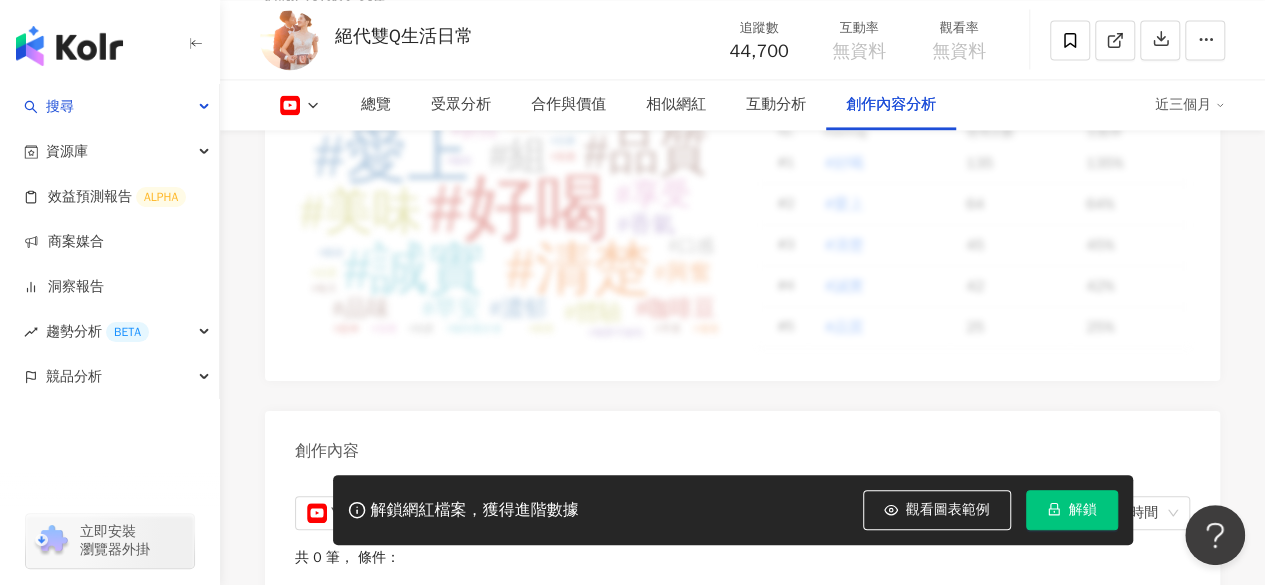 scroll, scrollTop: 5232, scrollLeft: 0, axis: vertical 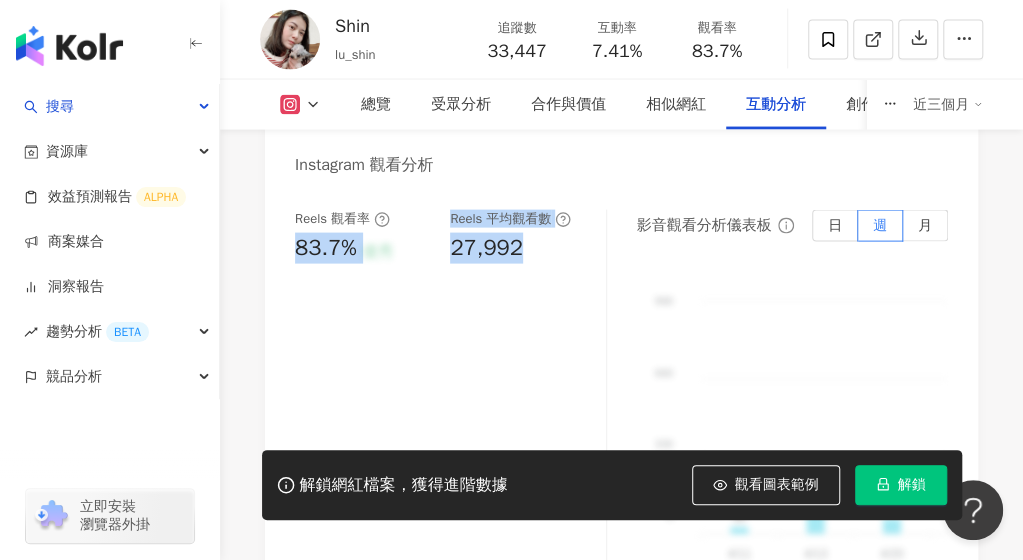drag, startPoint x: 516, startPoint y: 260, endPoint x: 236, endPoint y: 274, distance: 280.3498 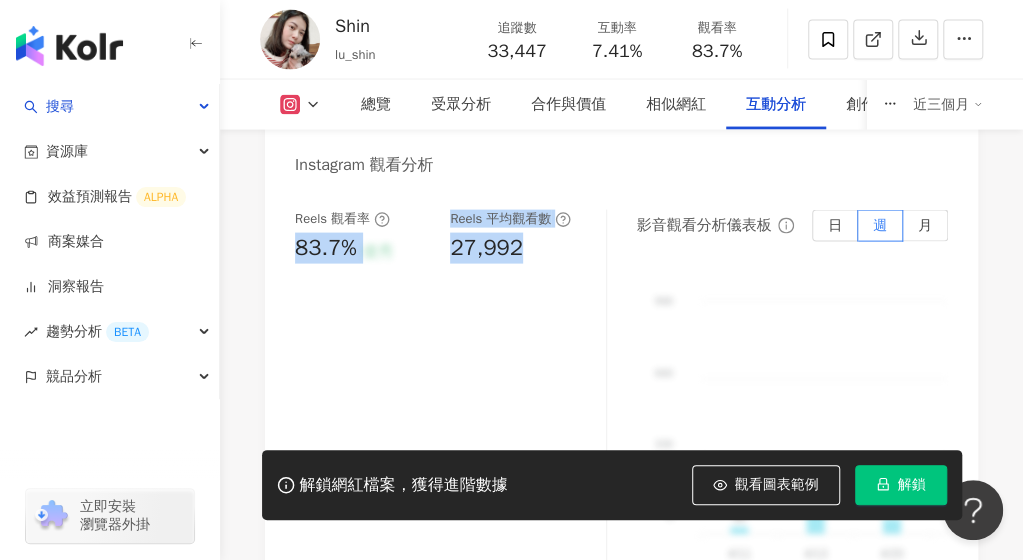 click on "83.7%" at bounding box center [326, 248] 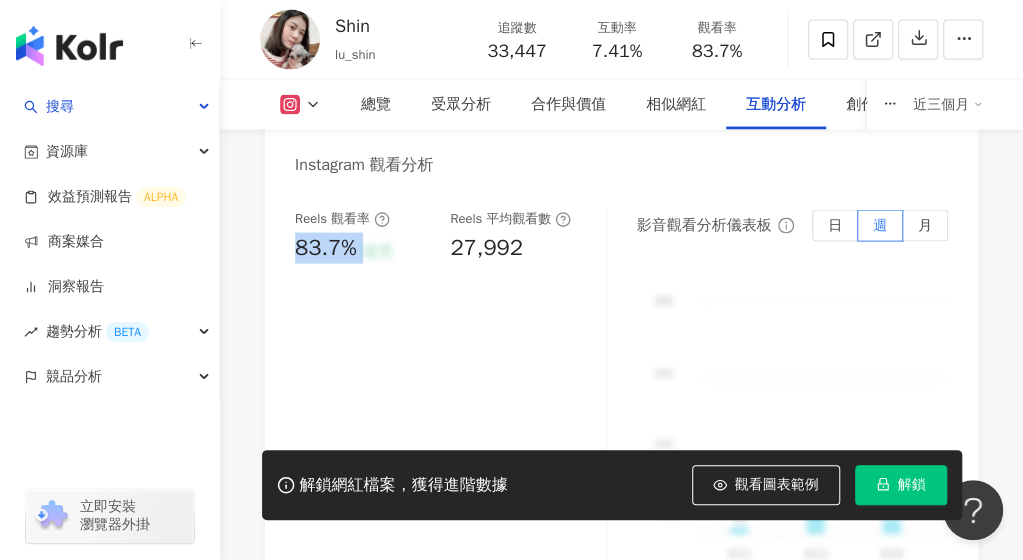 drag, startPoint x: 364, startPoint y: 247, endPoint x: 292, endPoint y: 255, distance: 72.443085 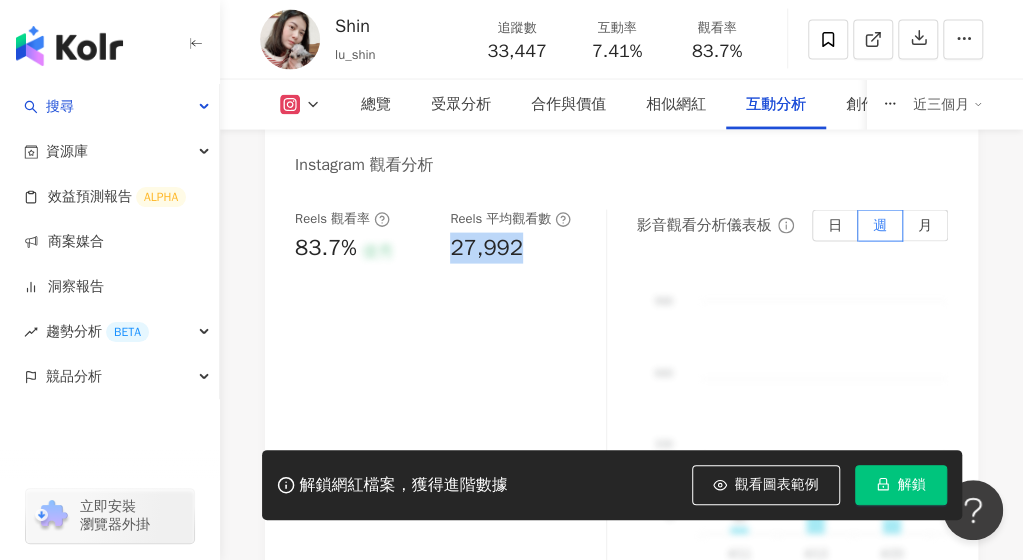 drag, startPoint x: 446, startPoint y: 255, endPoint x: 534, endPoint y: 255, distance: 88 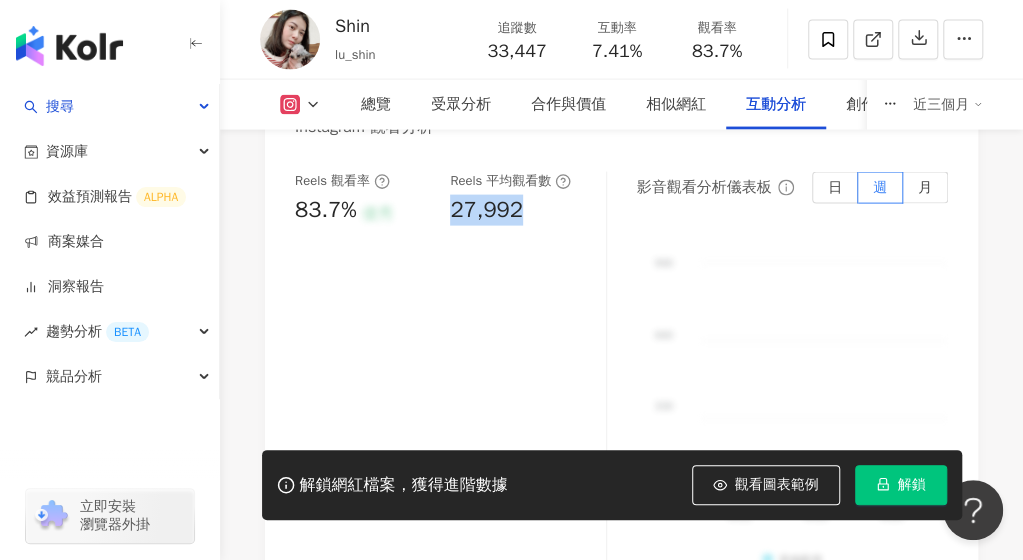 scroll, scrollTop: 4724, scrollLeft: 0, axis: vertical 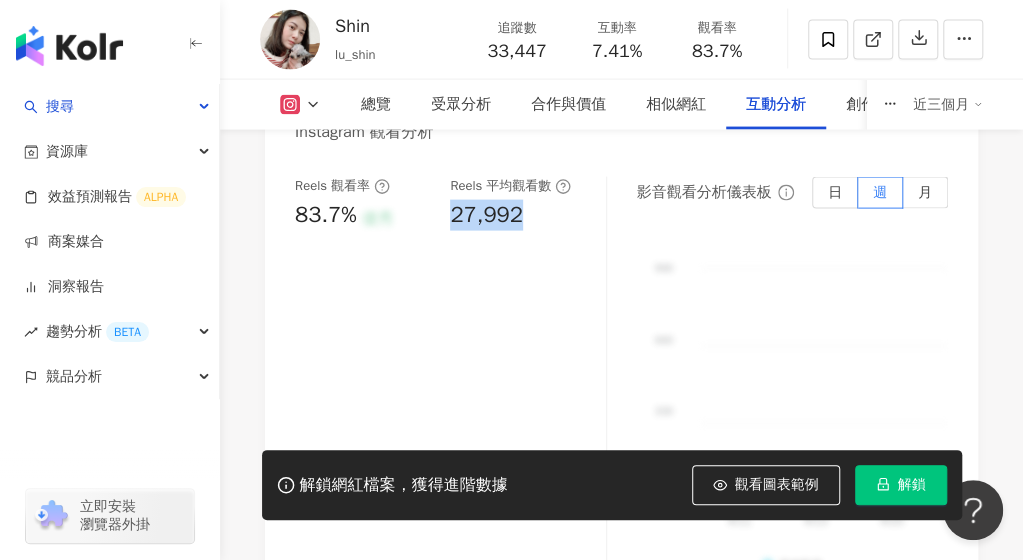 click on "27,992" at bounding box center [517, 215] 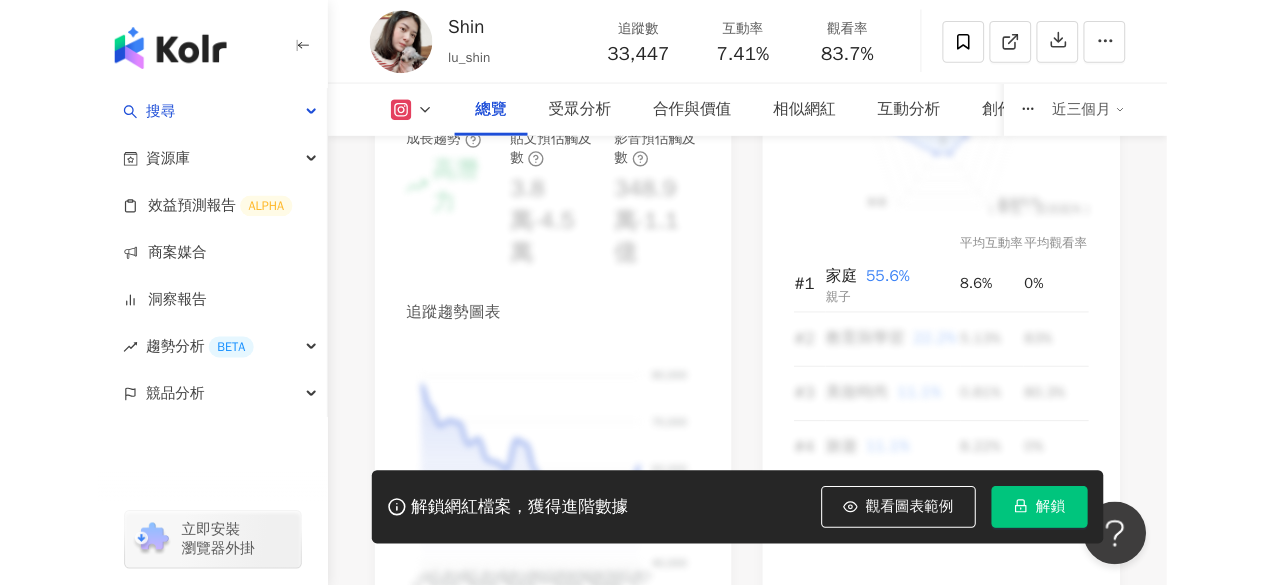 scroll, scrollTop: 795, scrollLeft: 0, axis: vertical 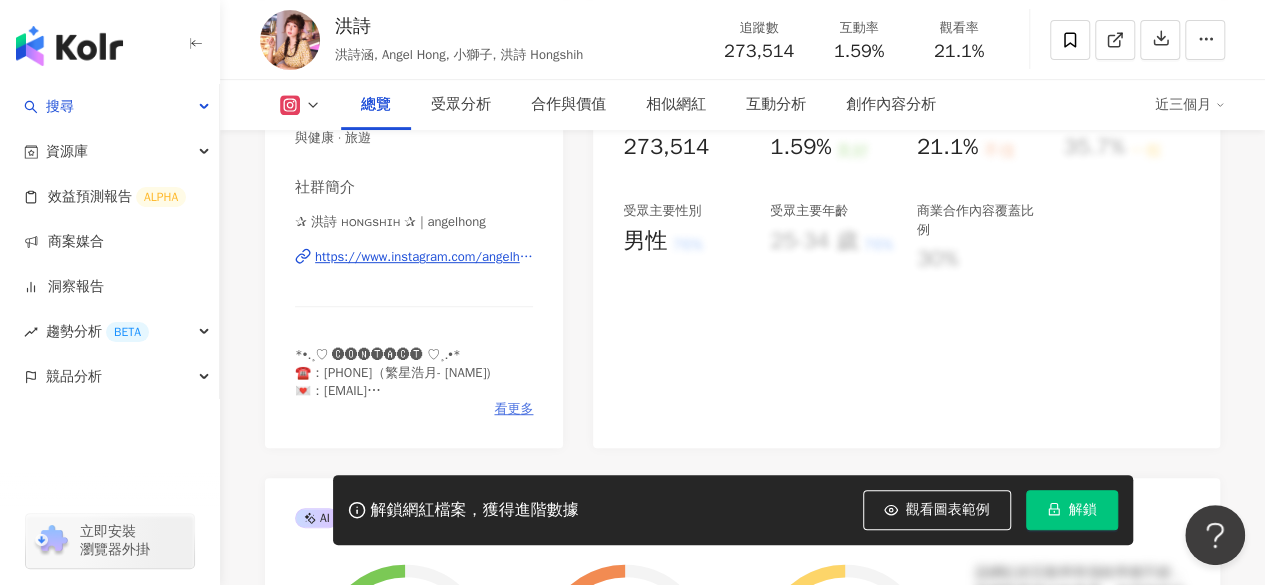 click on "看更多" at bounding box center (513, 409) 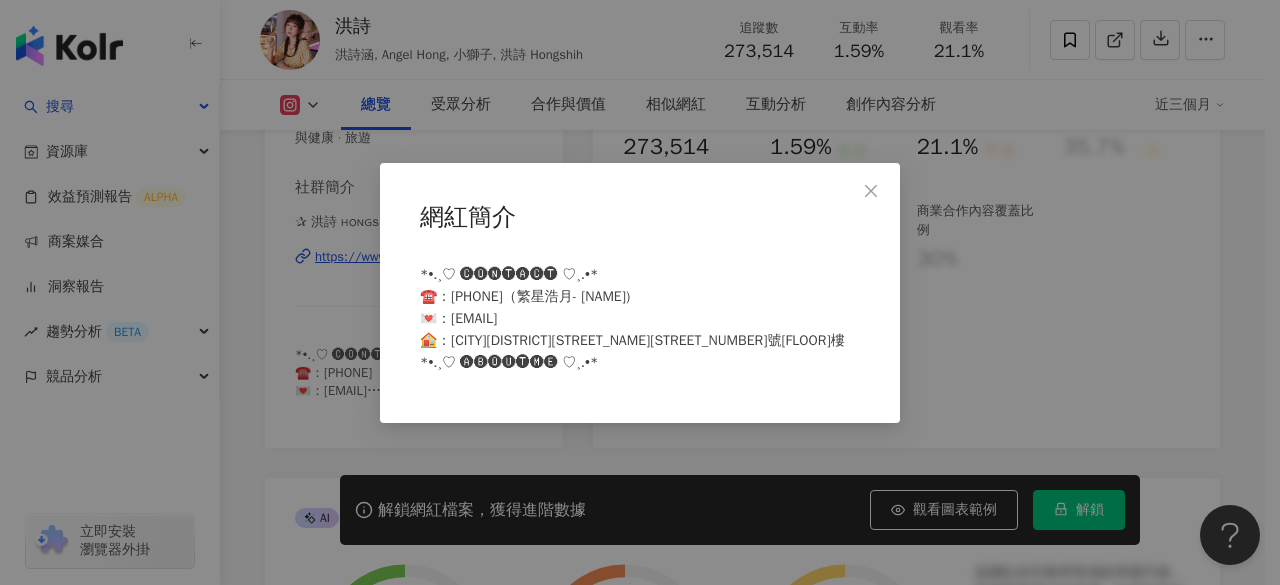 click on "網紅簡介 *•.¸♡ 🅒🅞🅝🅣🅐🅒🅣 ♡¸.•*
☎️：[PHONE]（繁星浩月- [NAME])
💌：[EMAIL]
🏠：[CITY][DISTRICT][STREET_NAME][STREET_NUMBER]號[FLOOR]樓
*•.¸♡ 🅐🅑🅞🅤🅣🅜🅔 ♡¸.•*" at bounding box center (640, 292) 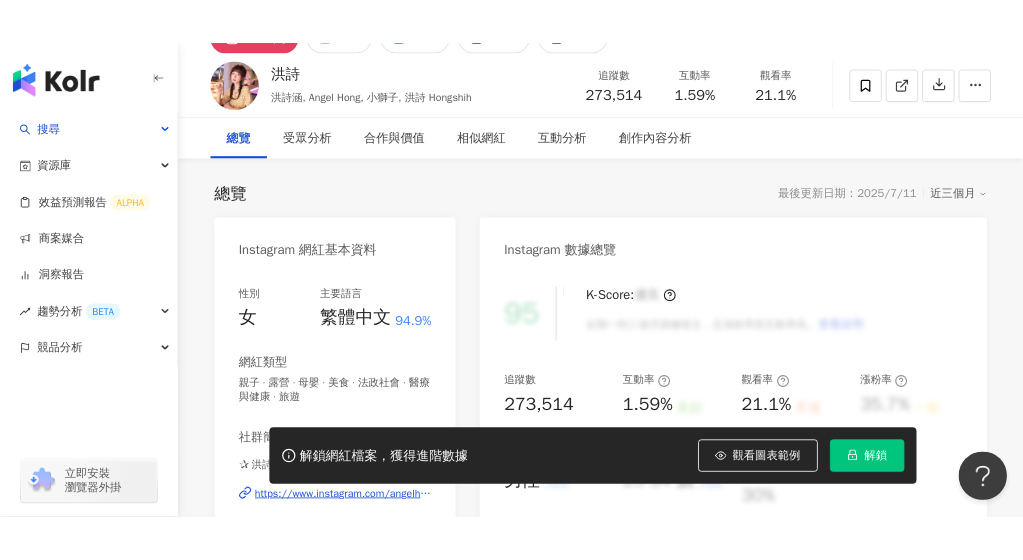 scroll, scrollTop: 0, scrollLeft: 0, axis: both 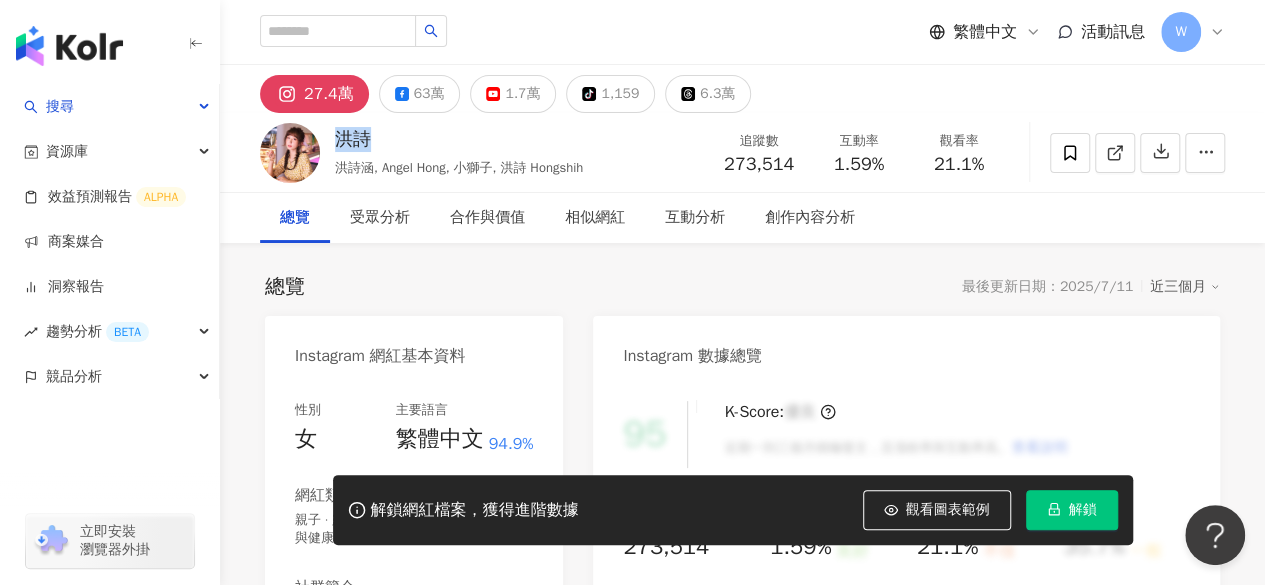 drag, startPoint x: 333, startPoint y: 138, endPoint x: 372, endPoint y: 148, distance: 40.261642 